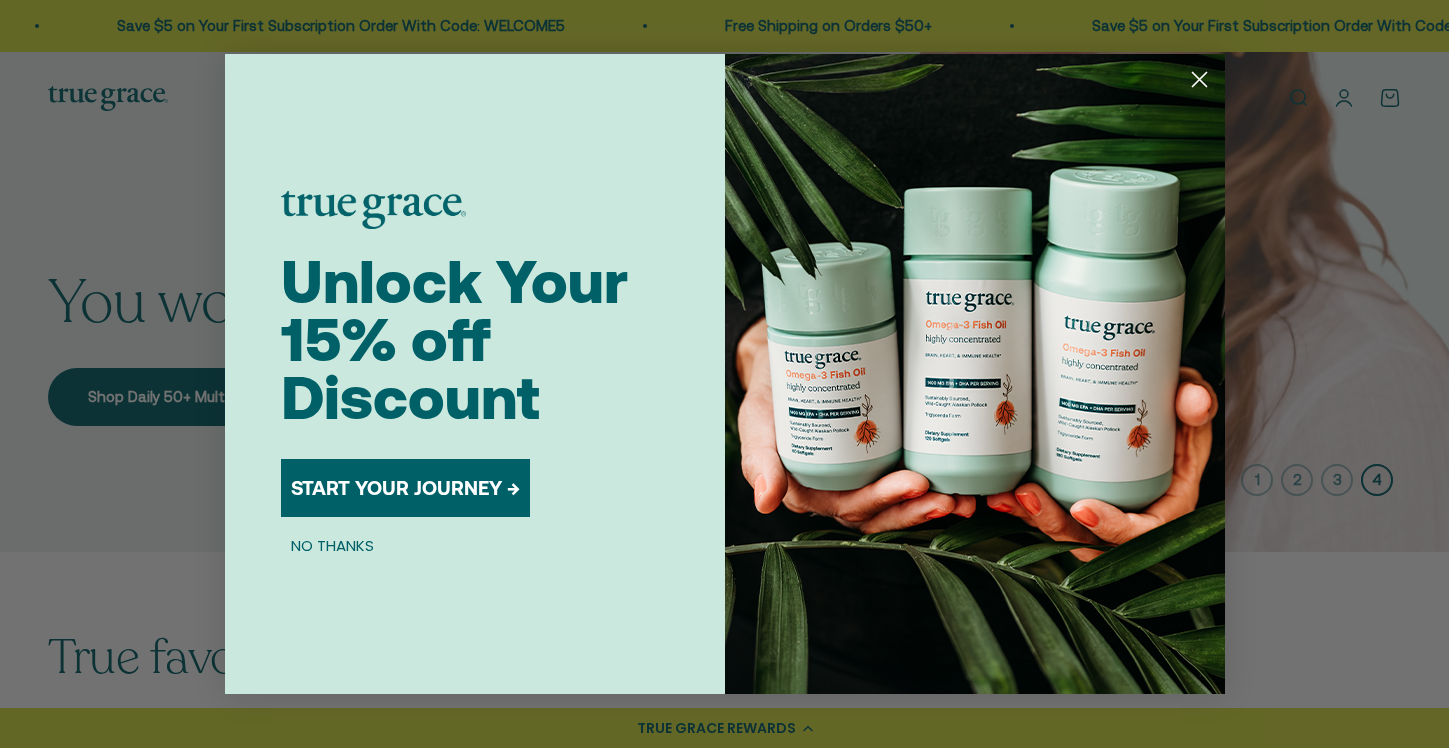 scroll, scrollTop: 0, scrollLeft: 0, axis: both 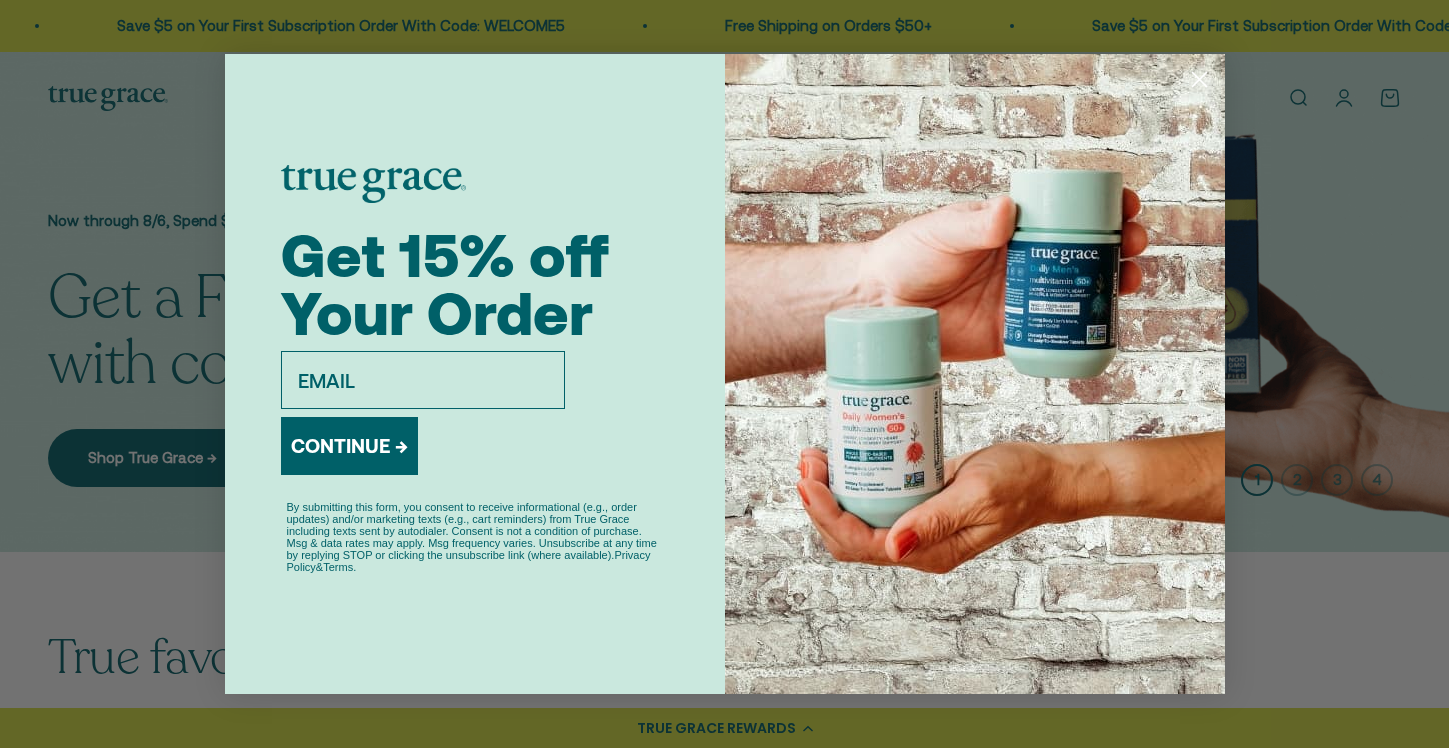 click on "email" at bounding box center (423, 380) 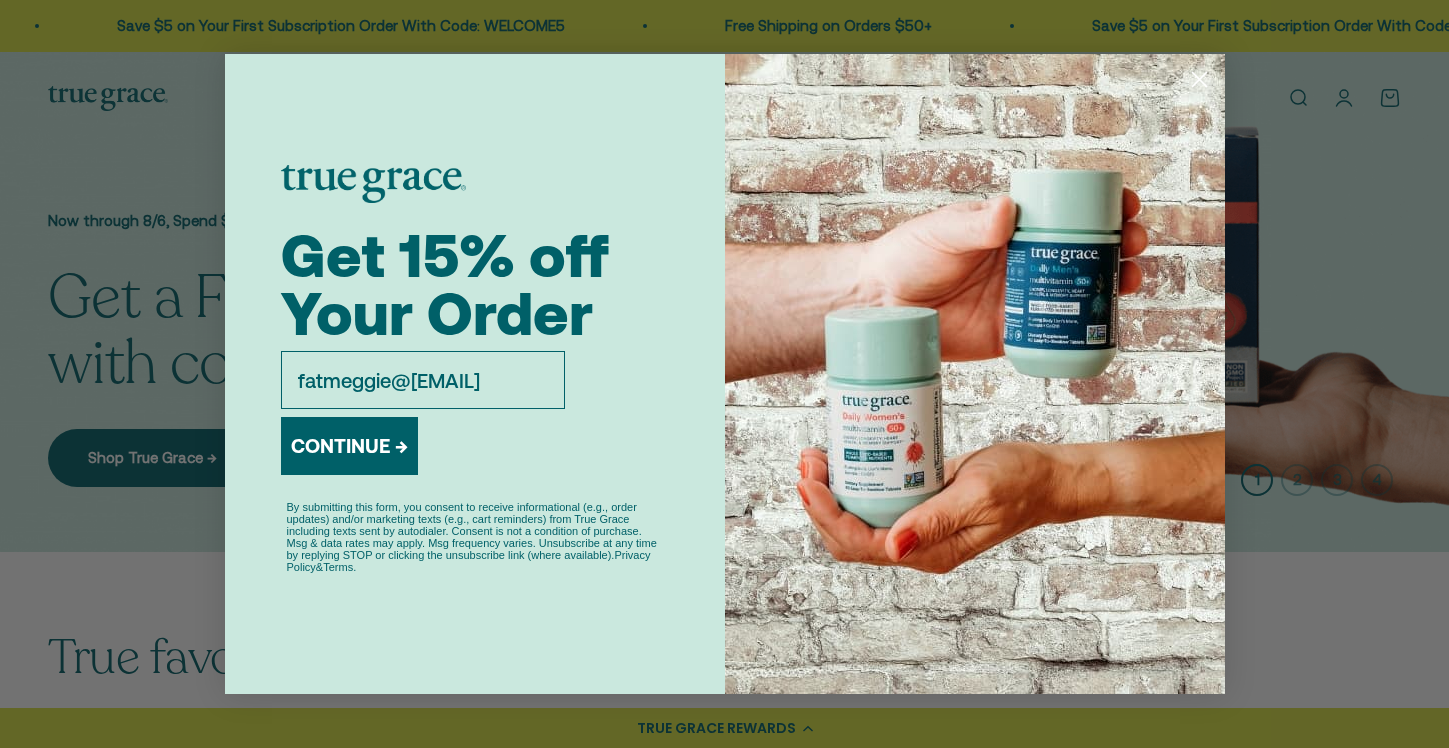 click on "CONTINUE →" at bounding box center (349, 446) 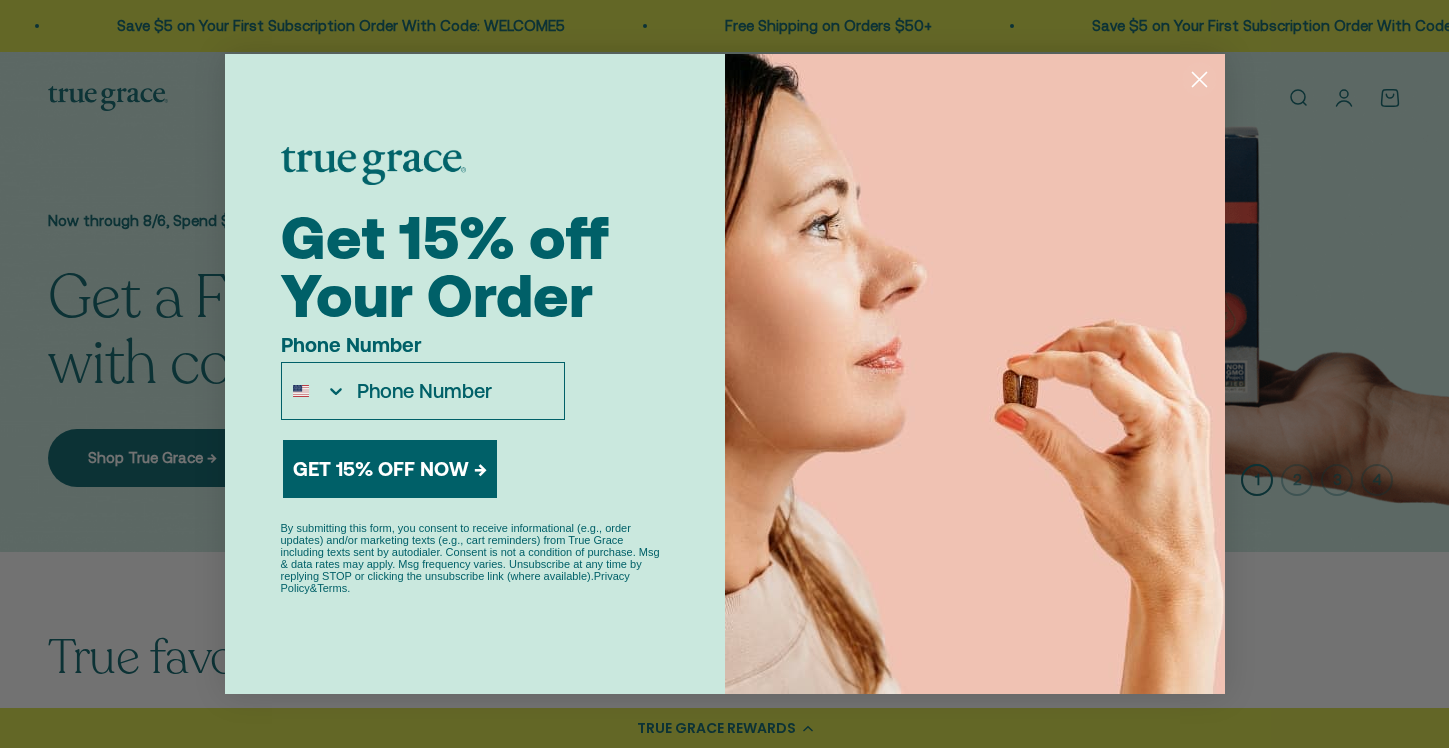 click on "Phone Number" at bounding box center (455, 391) 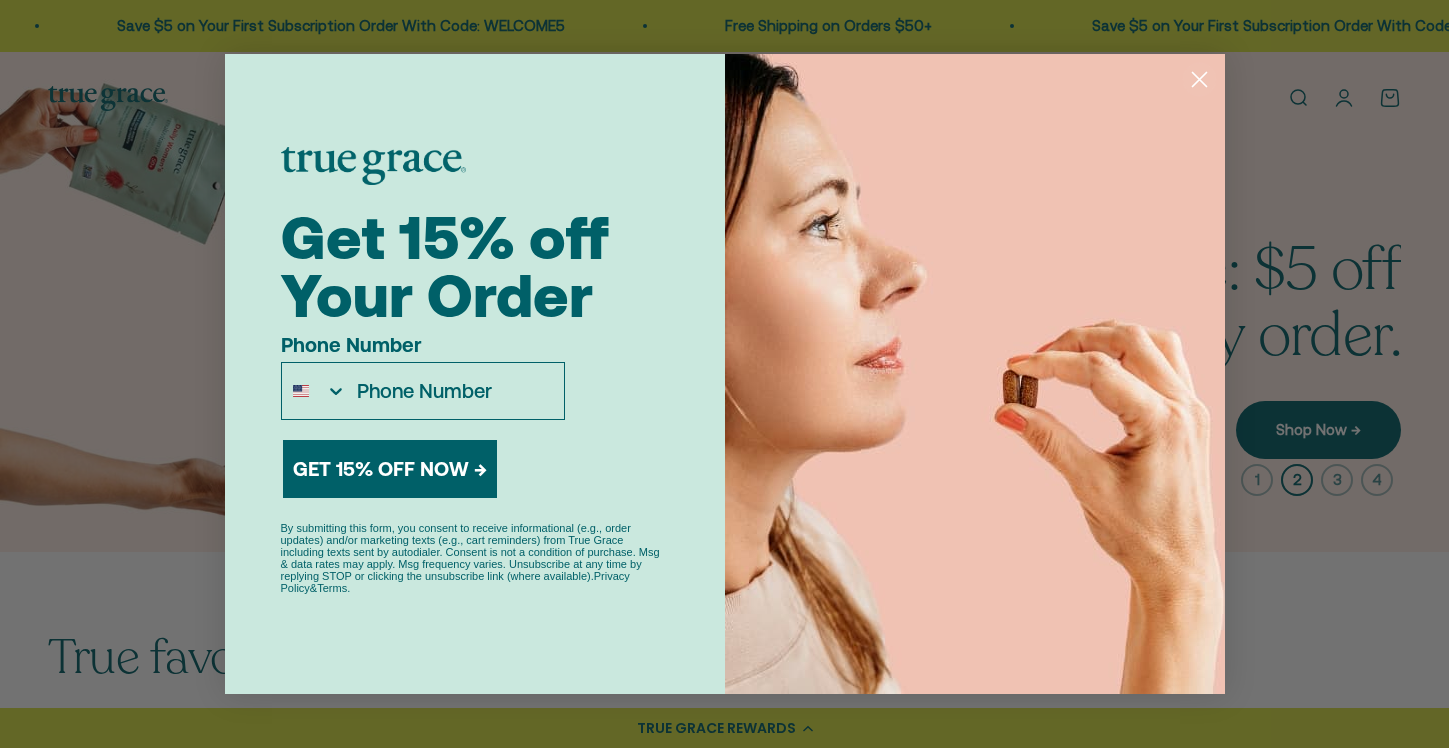 type on "1-813-340-4668" 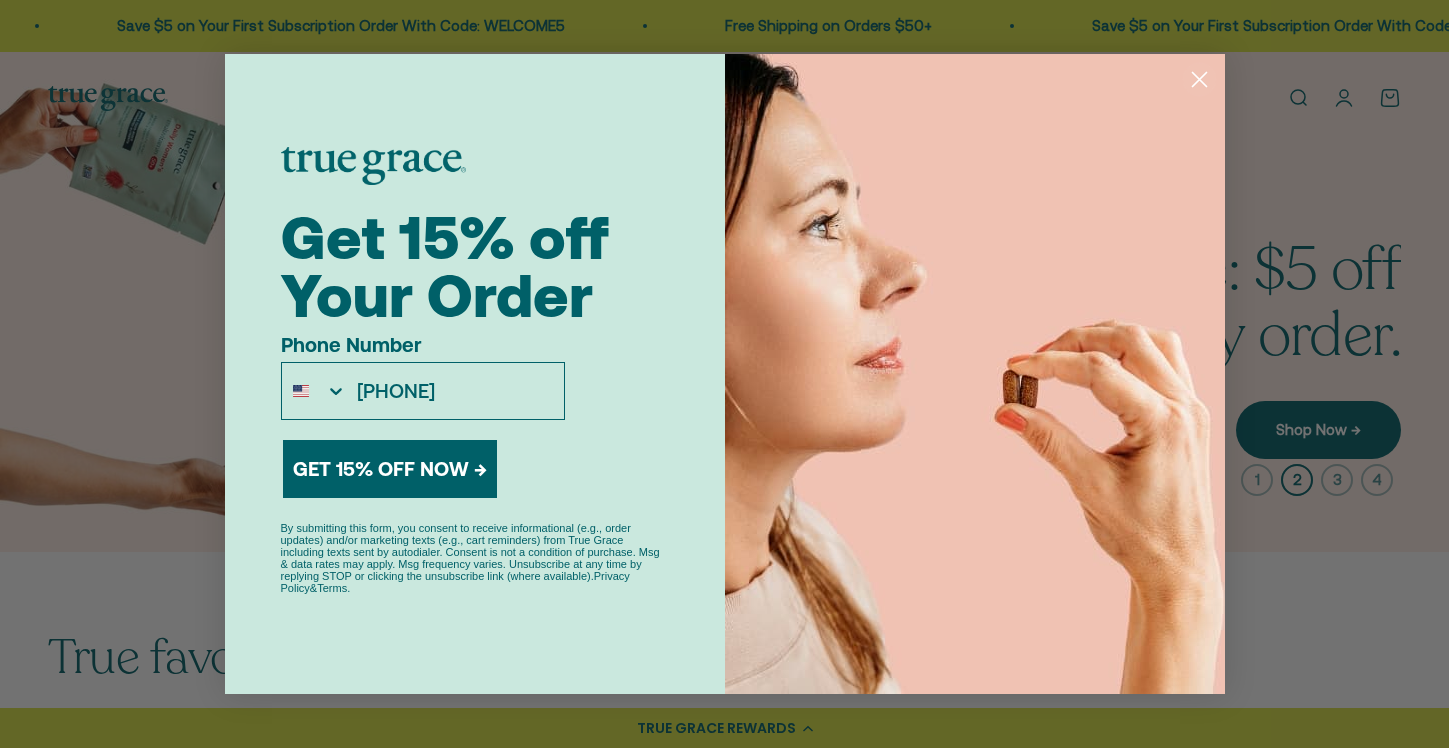 click on "GET 15% OFF NOW →" at bounding box center [390, 469] 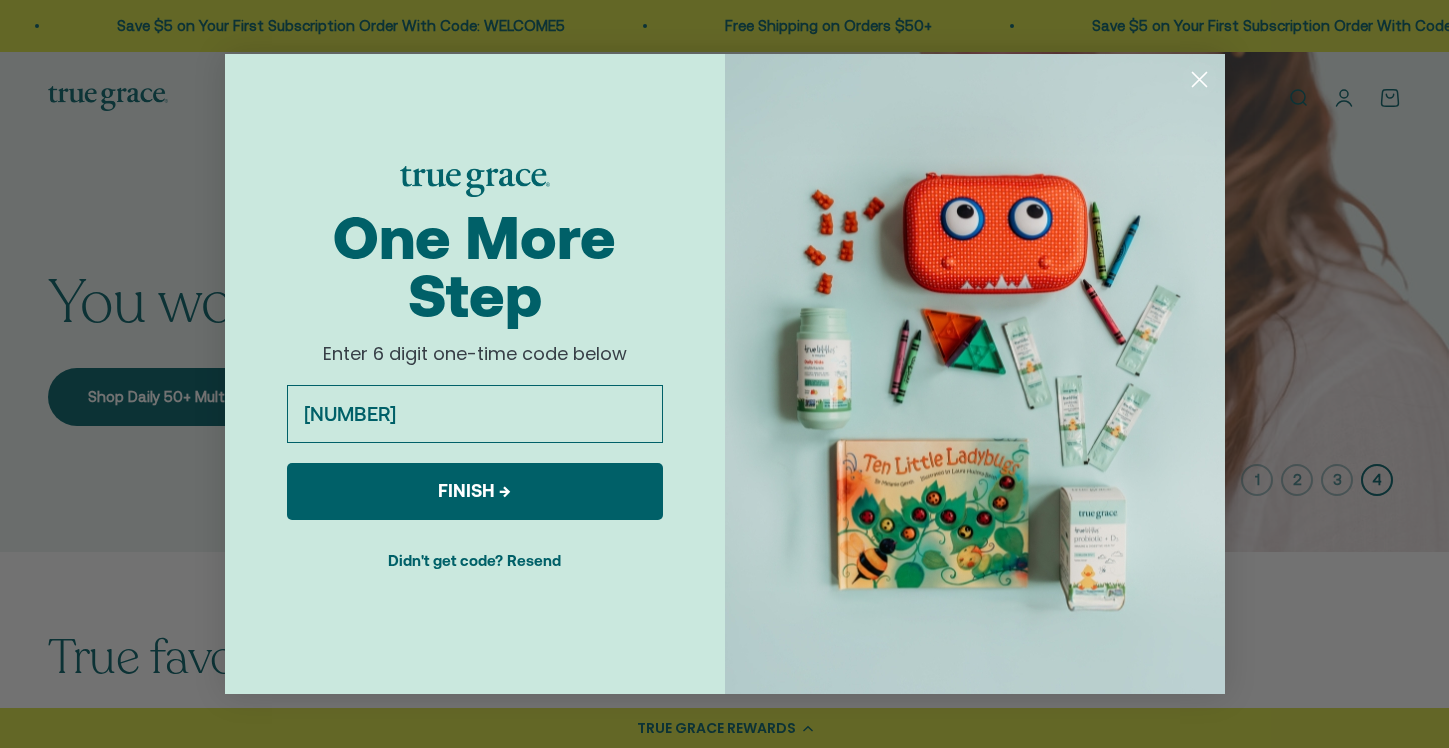 type on "148975" 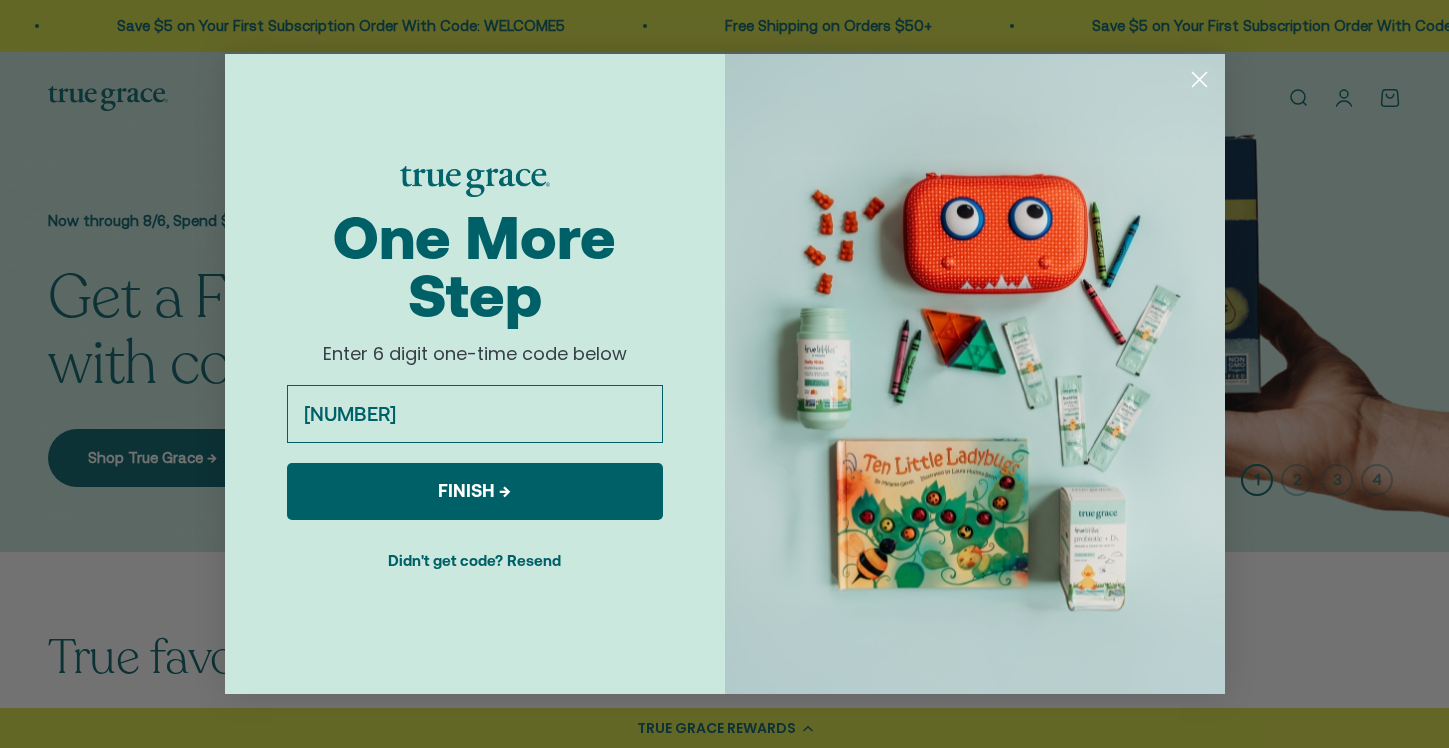 click on "FINISH →" at bounding box center (475, 491) 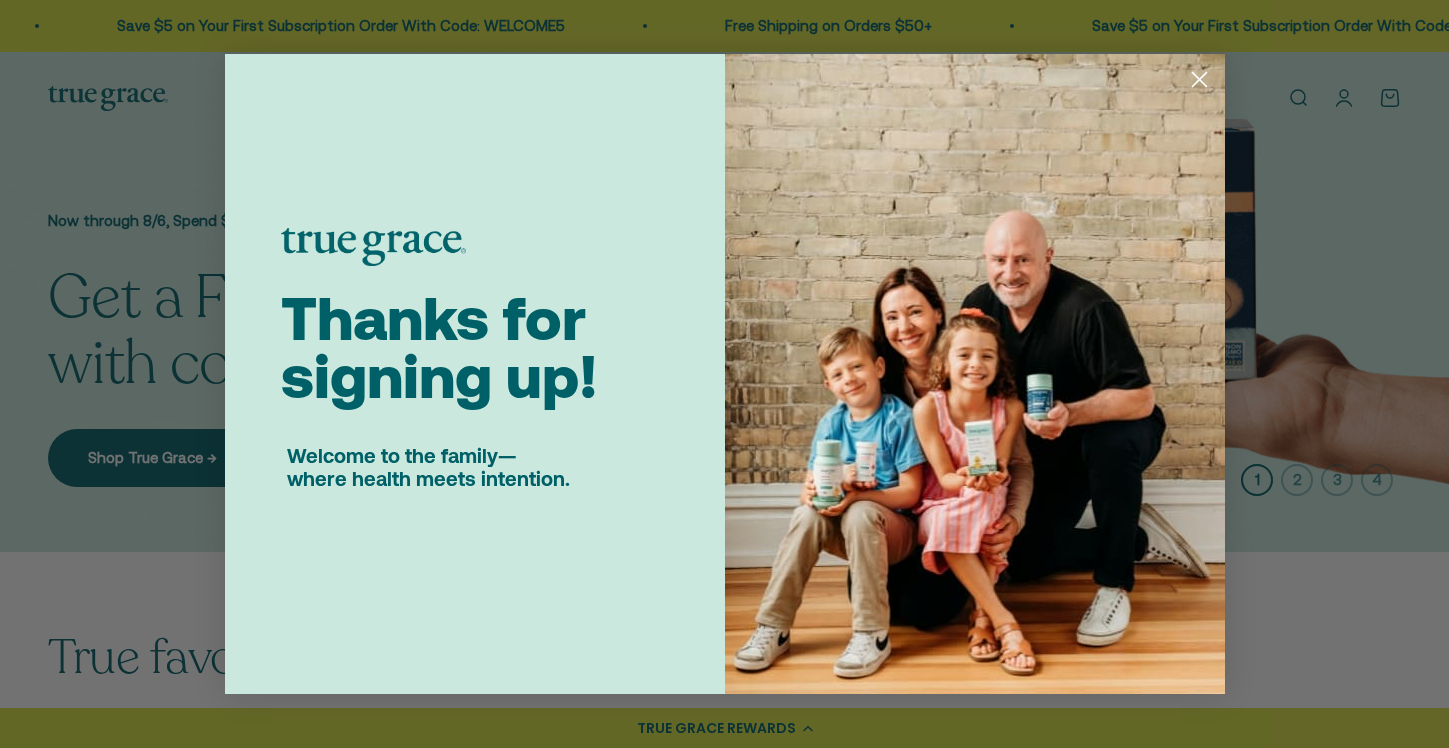 click 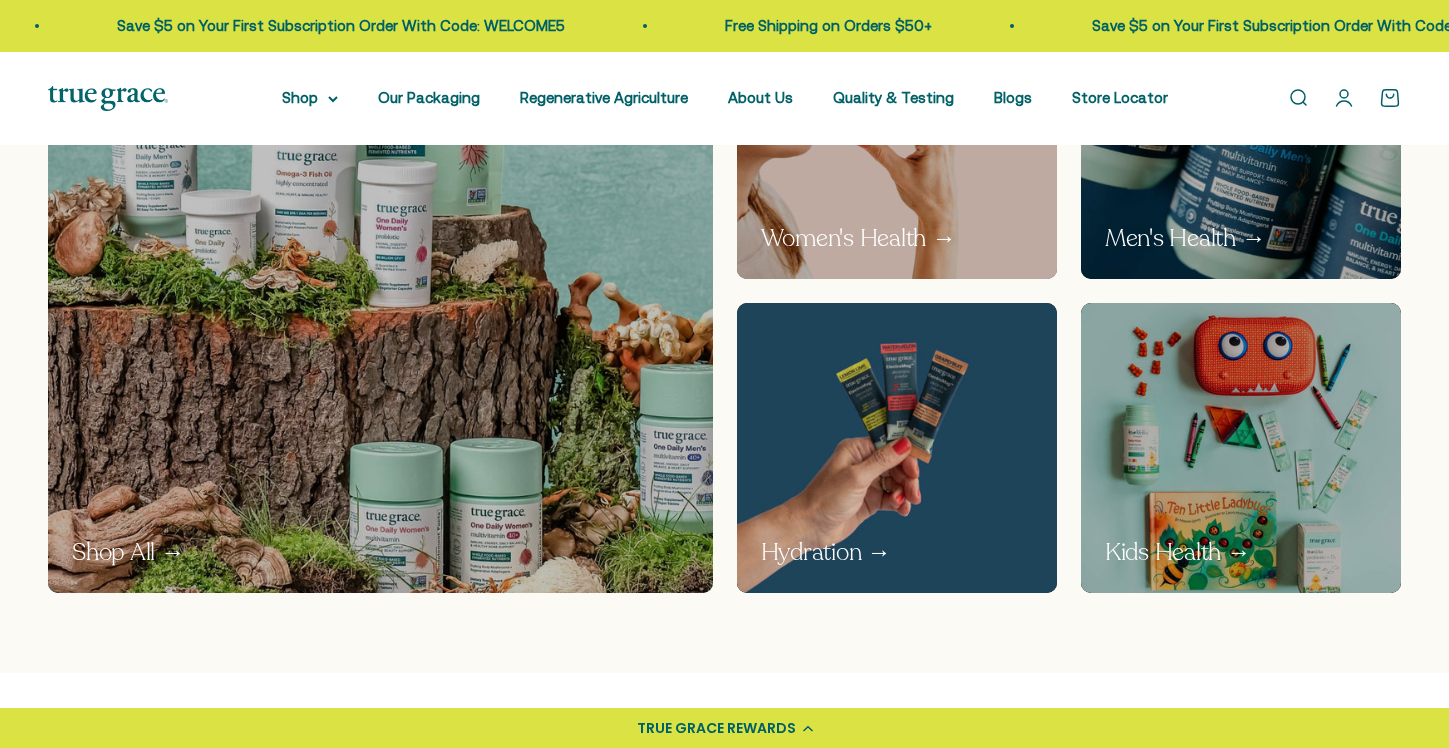 scroll, scrollTop: 1256, scrollLeft: 0, axis: vertical 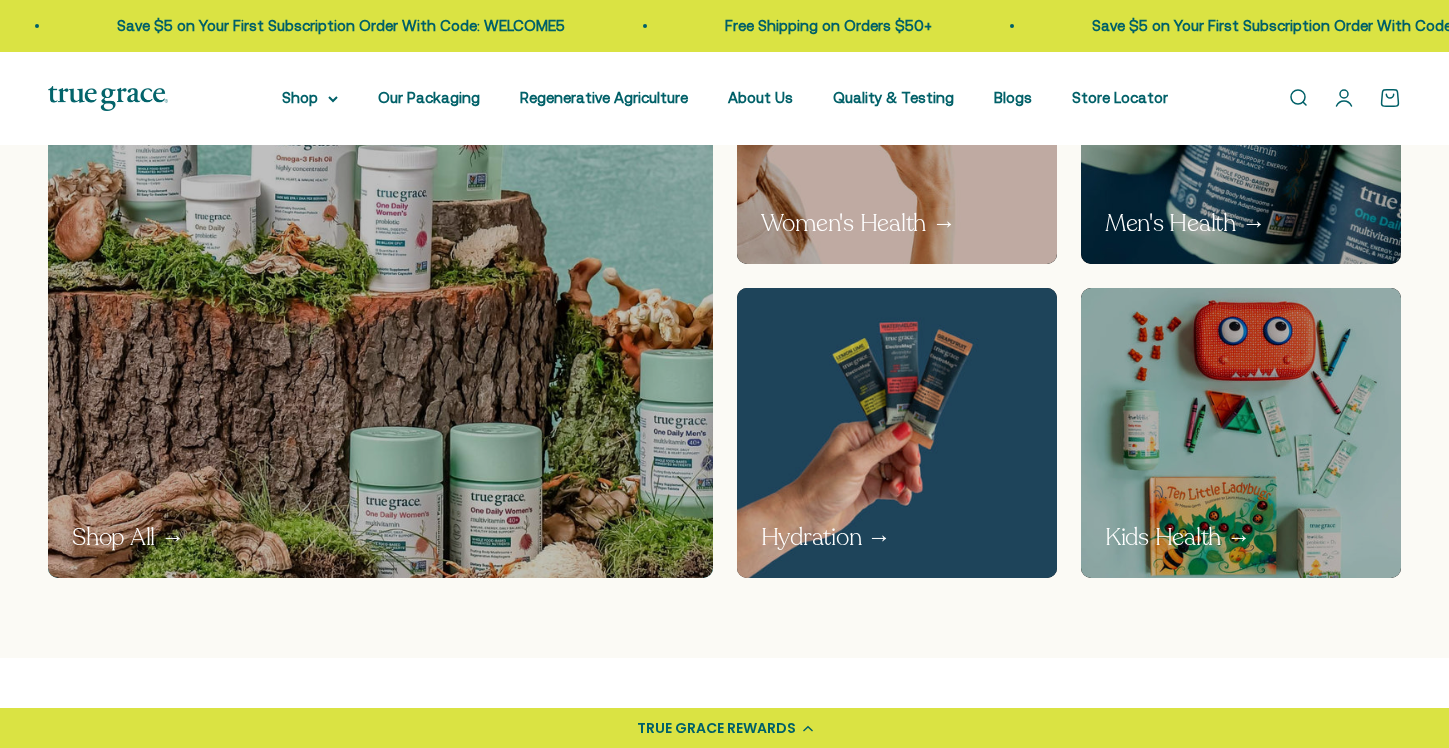 click at bounding box center (896, 433) 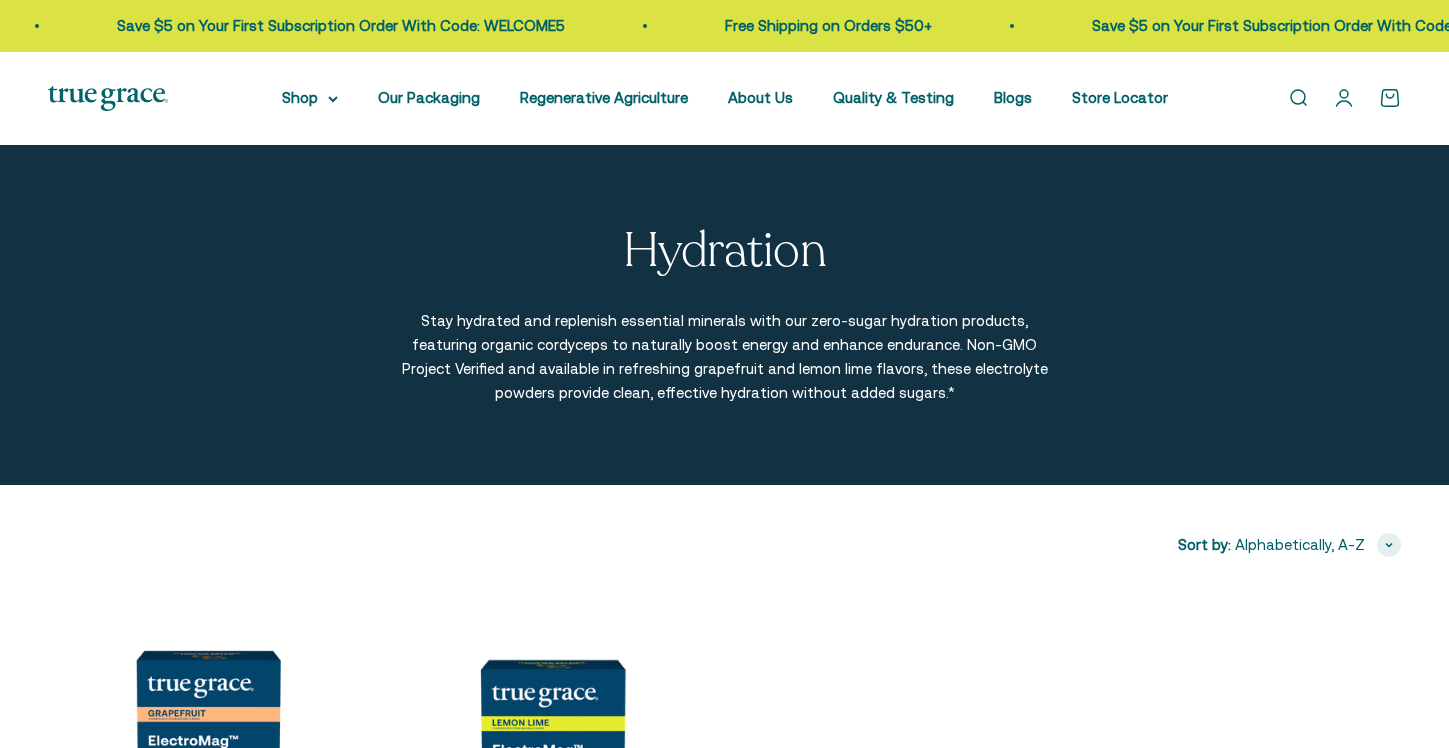 scroll, scrollTop: 0, scrollLeft: 0, axis: both 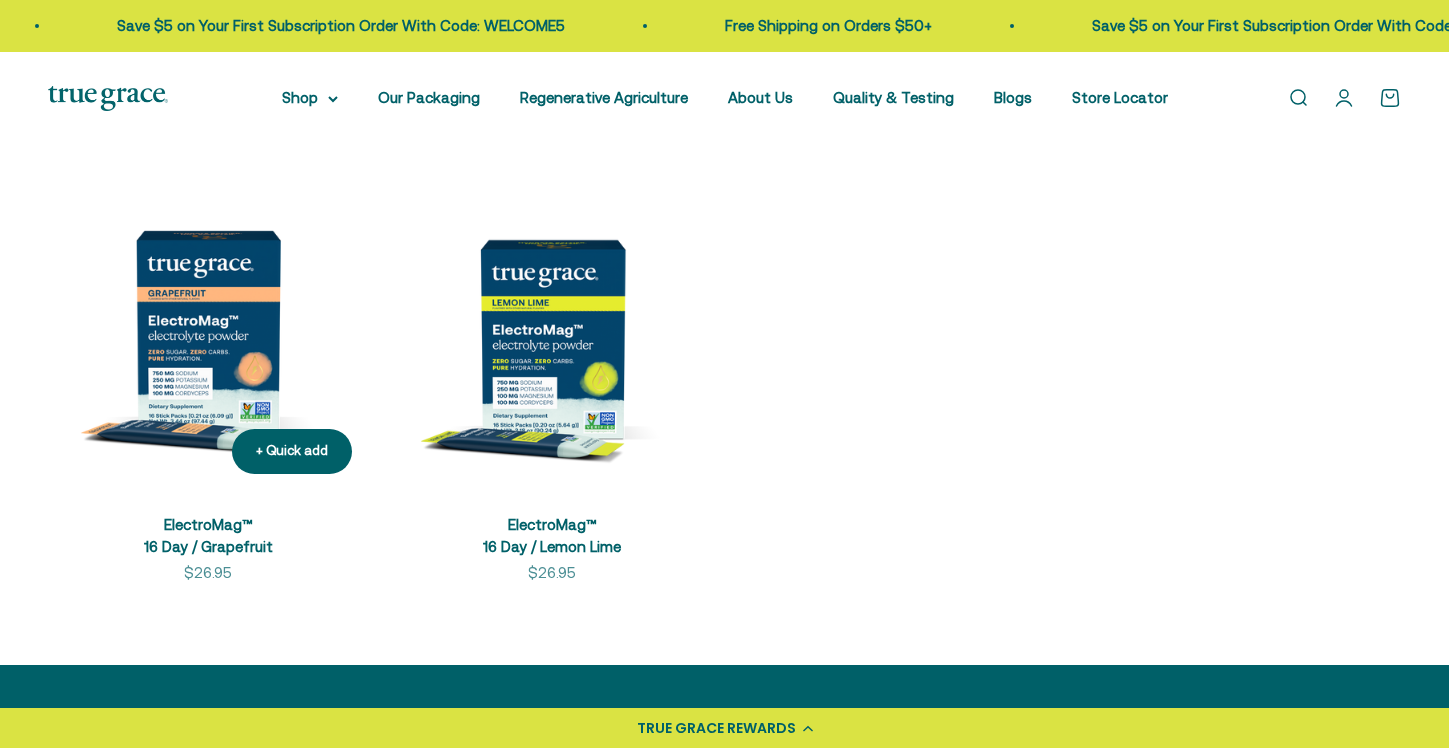 click at bounding box center [208, 329] 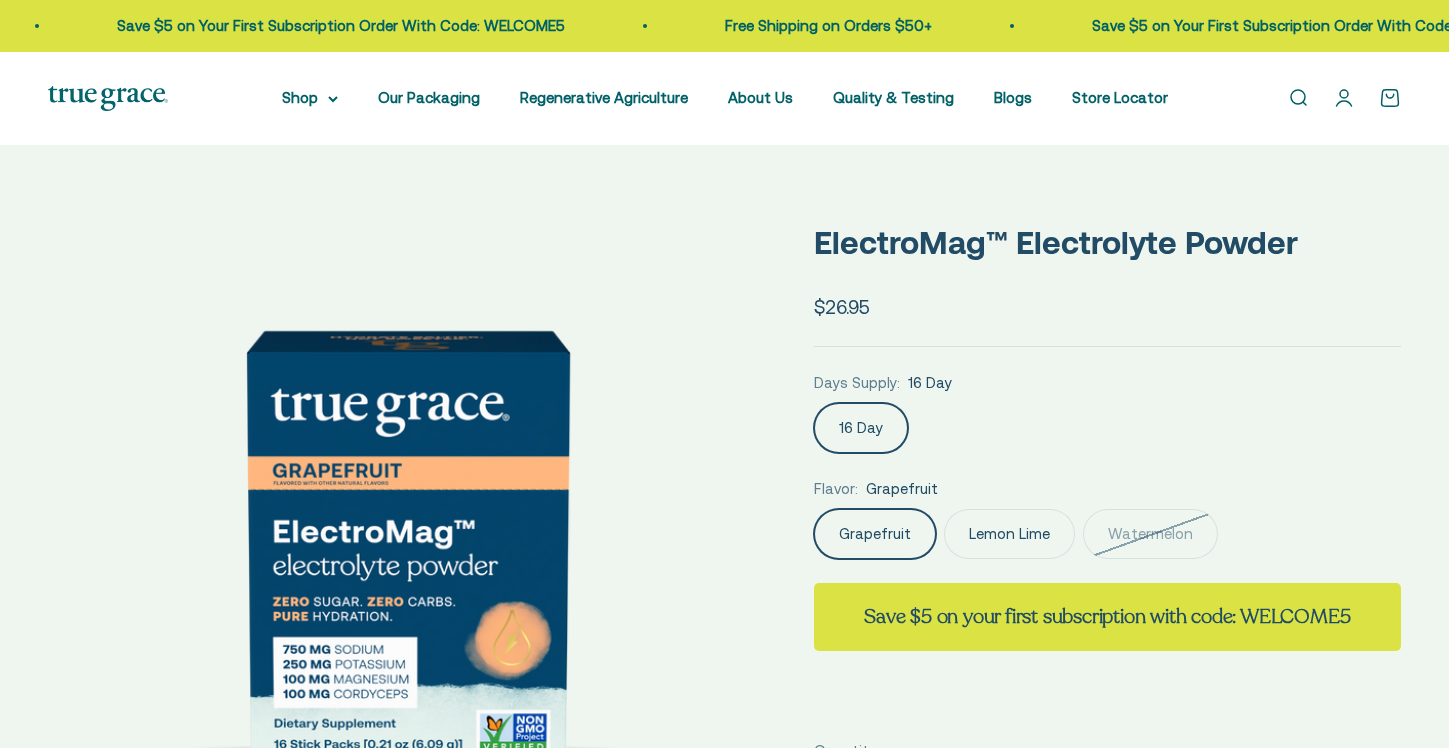 scroll, scrollTop: 0, scrollLeft: 0, axis: both 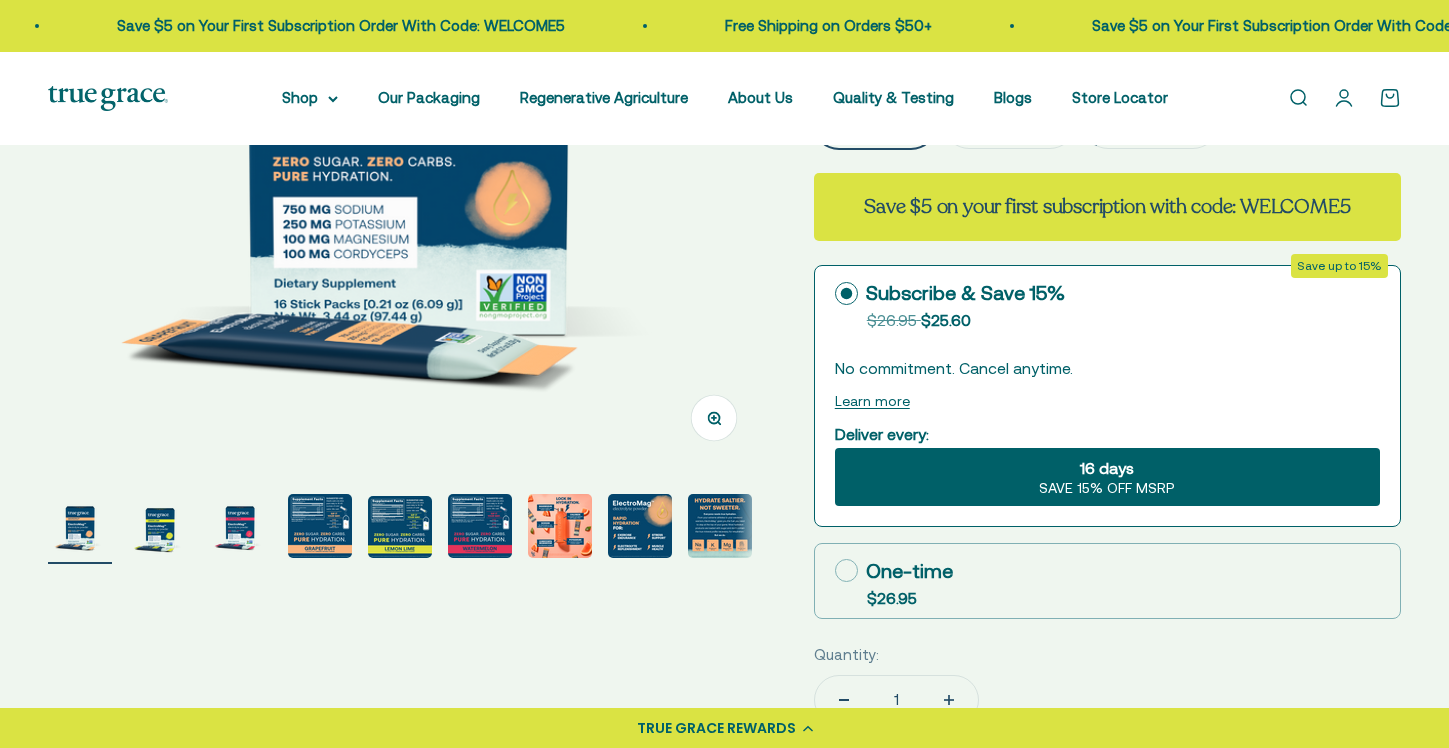 click at bounding box center (320, 526) 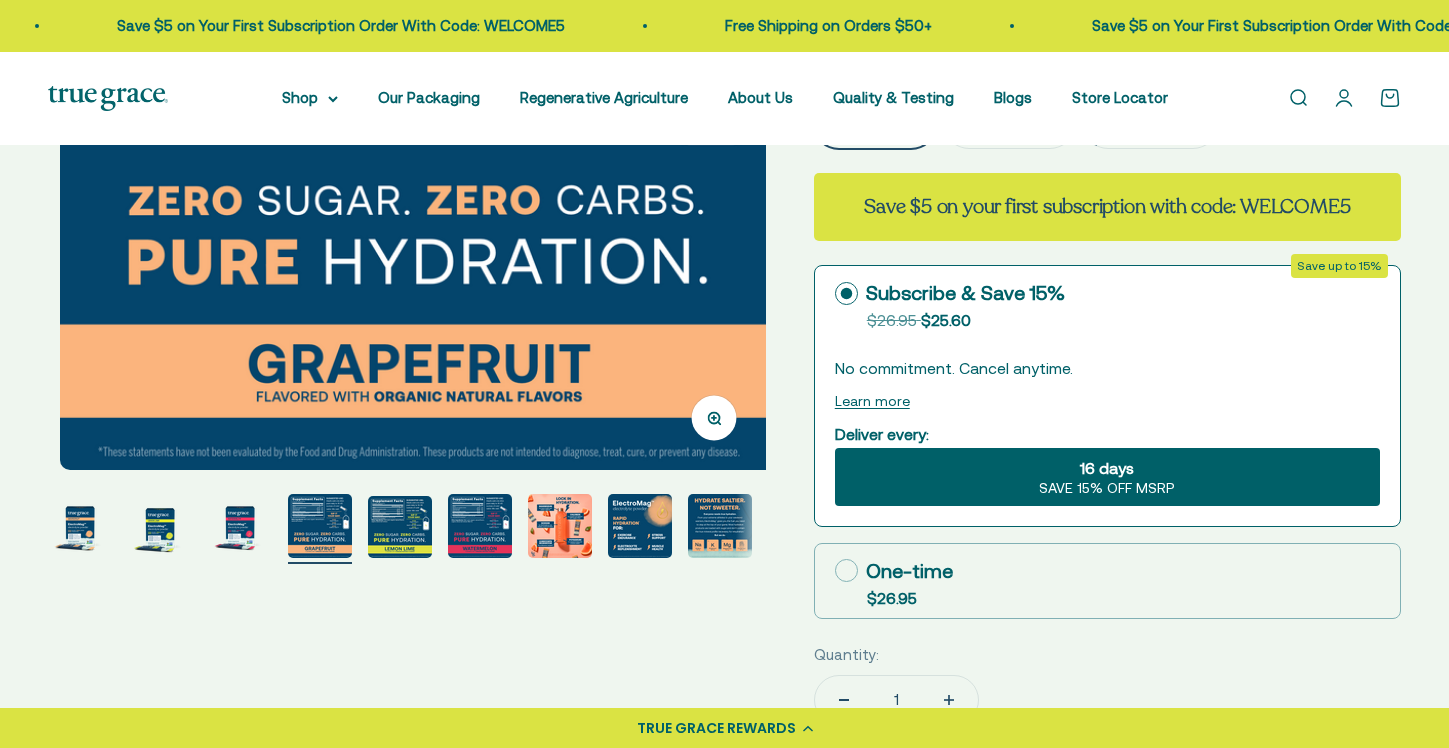 scroll, scrollTop: 0, scrollLeft: 2225, axis: horizontal 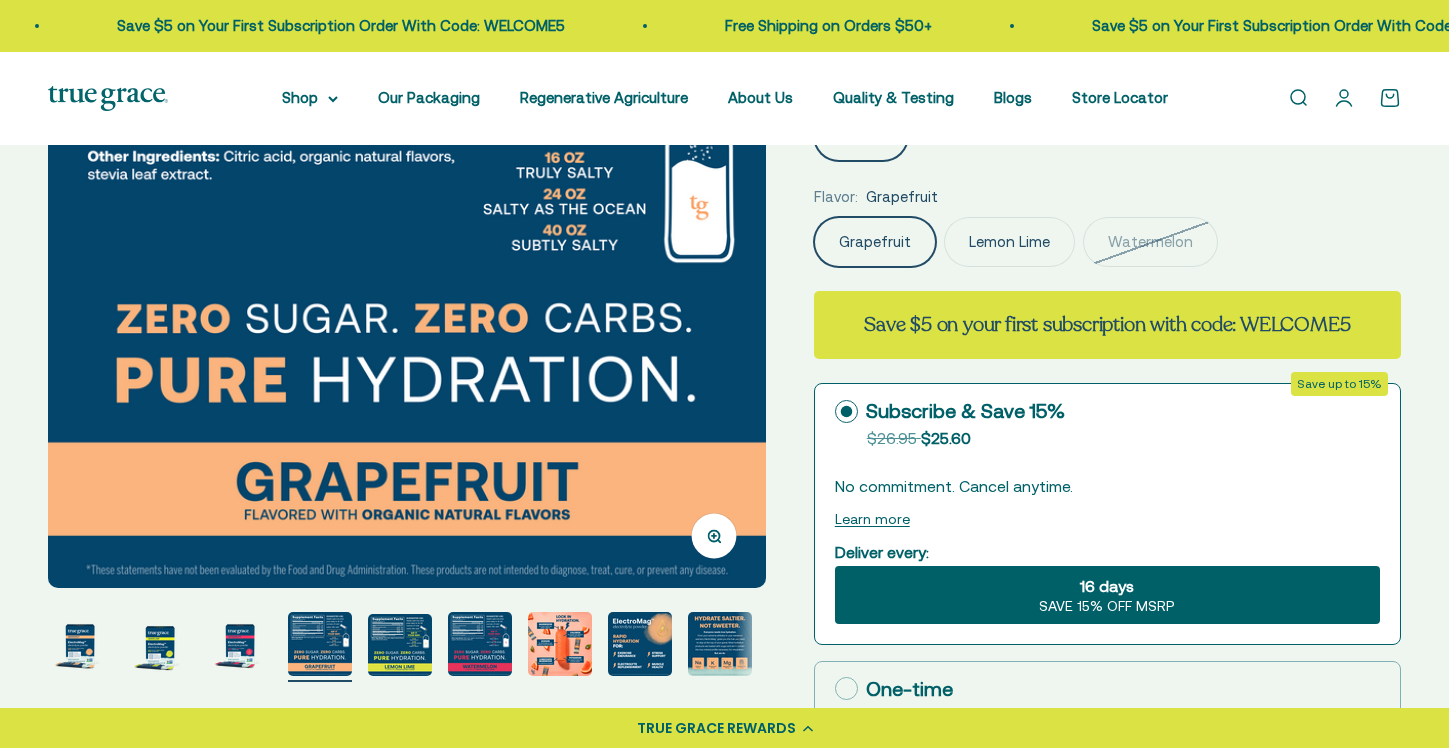 click on "Zoom
Go to item 1
Go to item 2
Go to item 3
Go to item 4
Go to item 5
Go to item 6
Go to item 7
Go to item 8
Go to item 9
Go to item 10
Go to item 11" at bounding box center [724, 645] 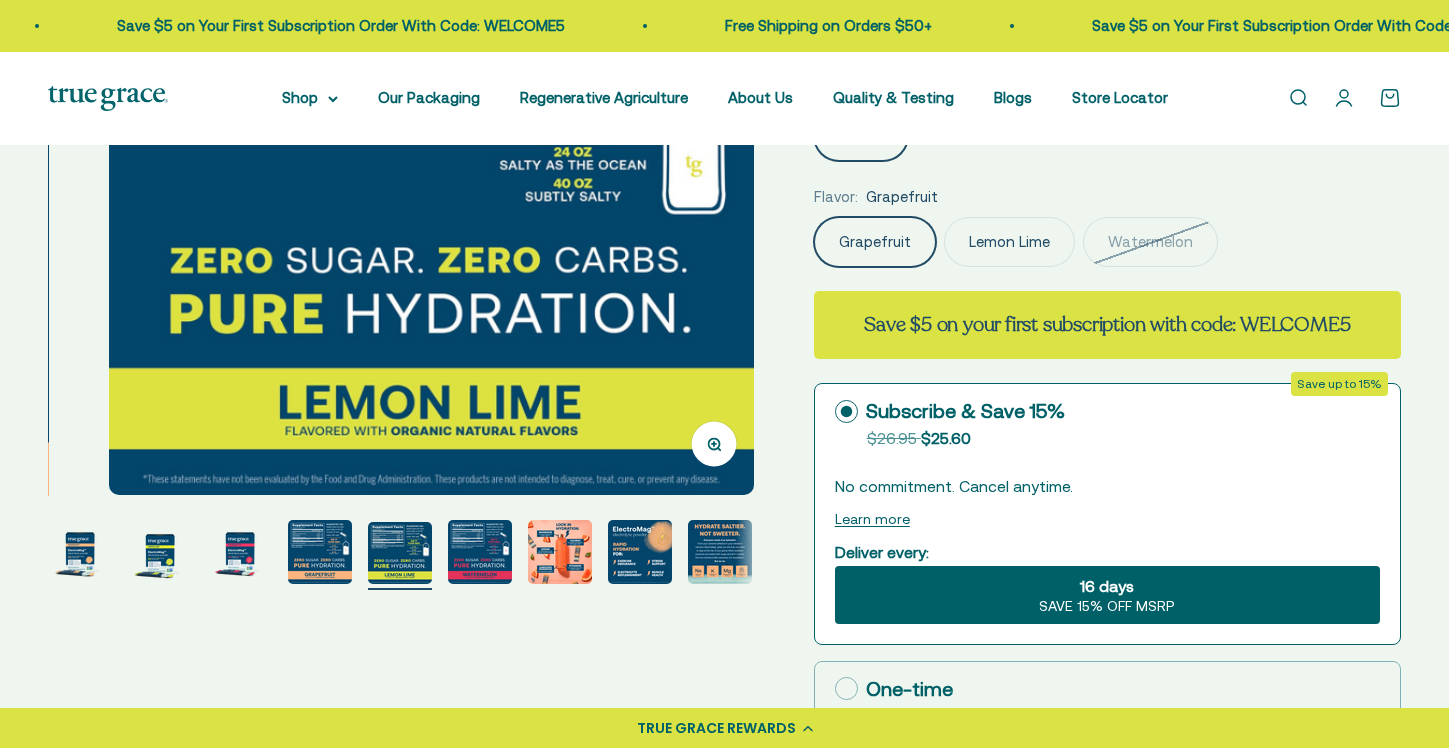 scroll, scrollTop: 0, scrollLeft: 2967, axis: horizontal 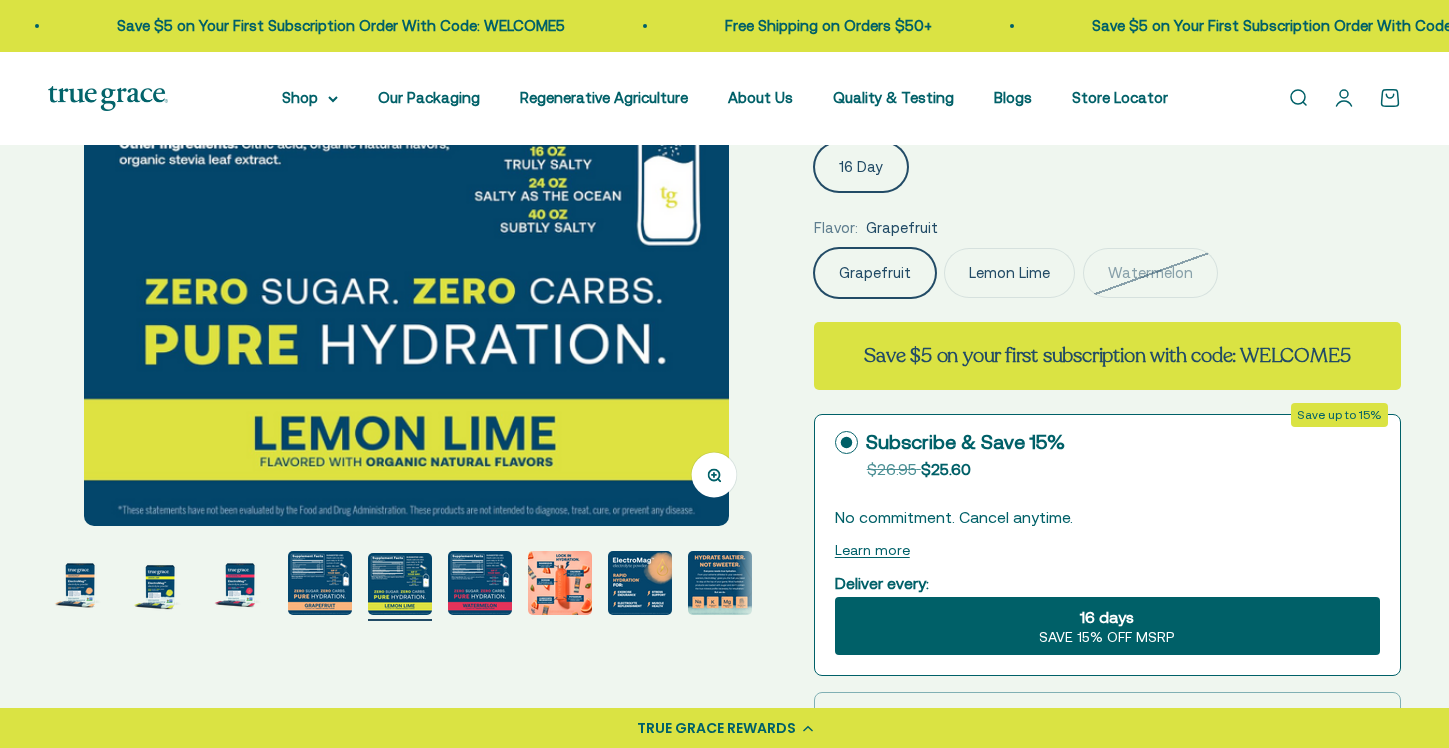 click at bounding box center [480, 583] 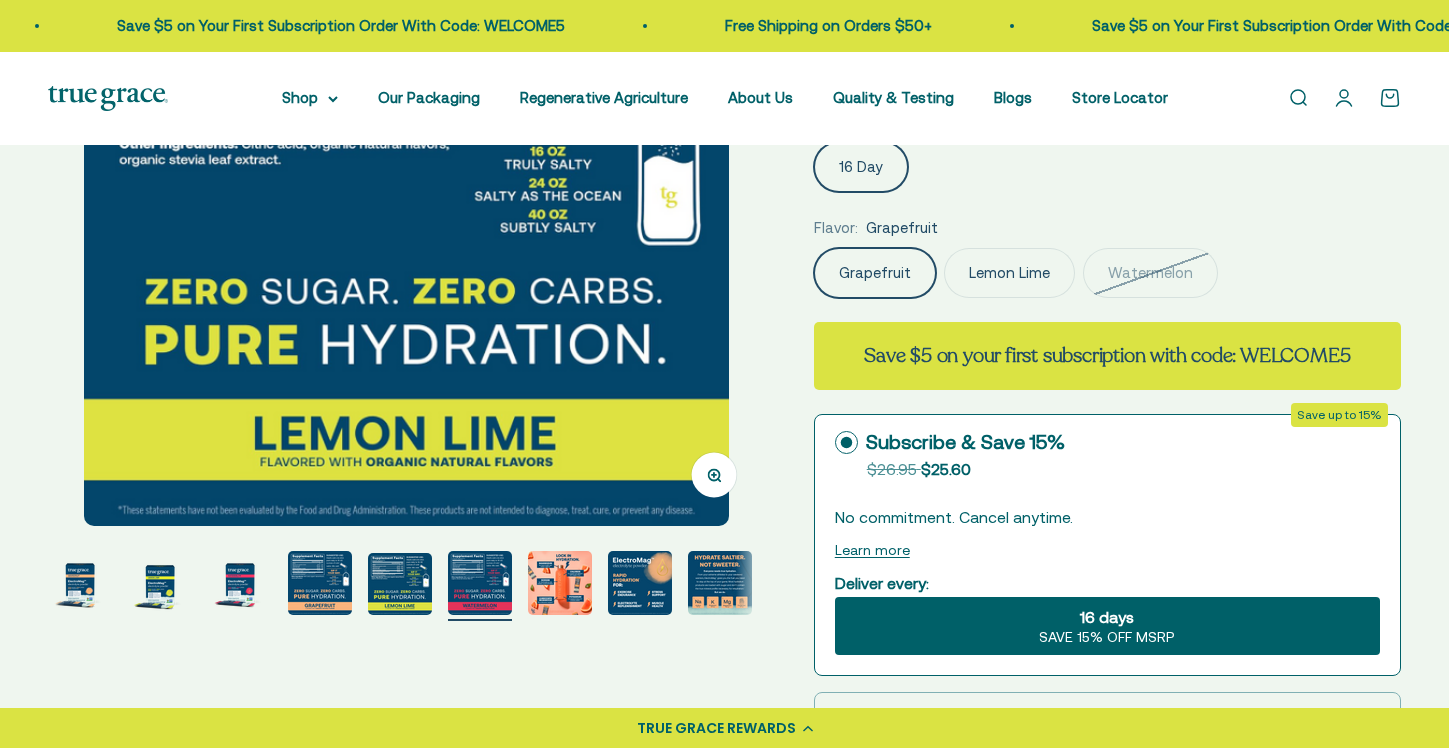 scroll, scrollTop: 0, scrollLeft: 3216, axis: horizontal 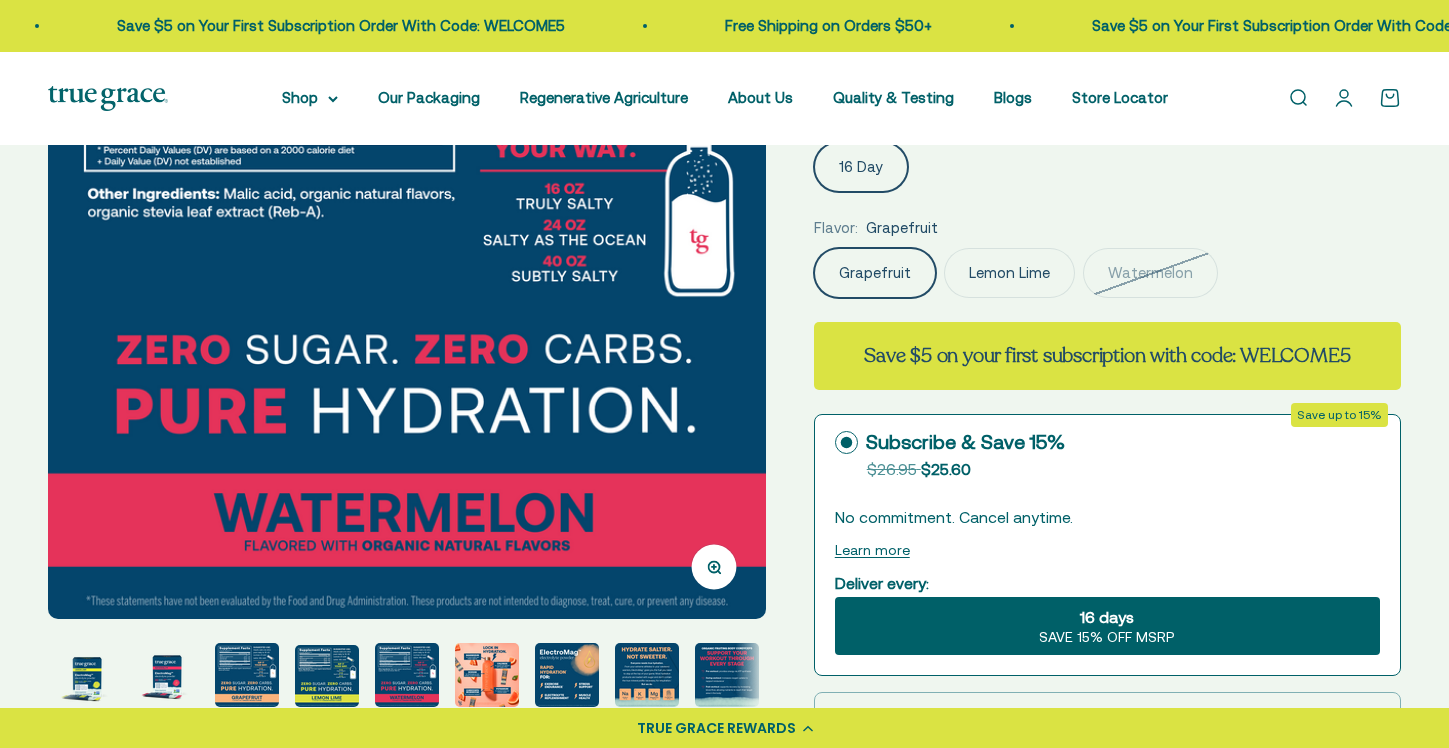 click at bounding box center [327, 676] 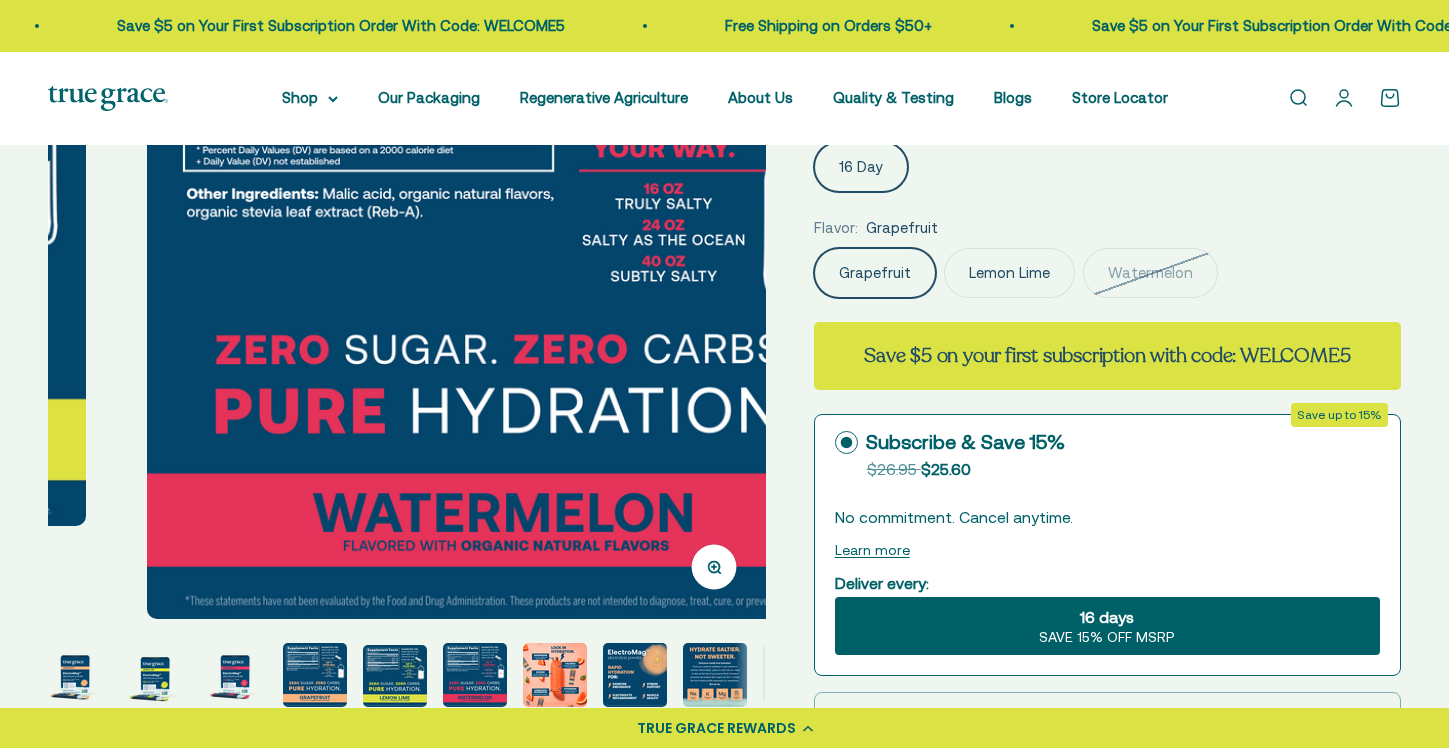 scroll, scrollTop: 0, scrollLeft: 3322, axis: horizontal 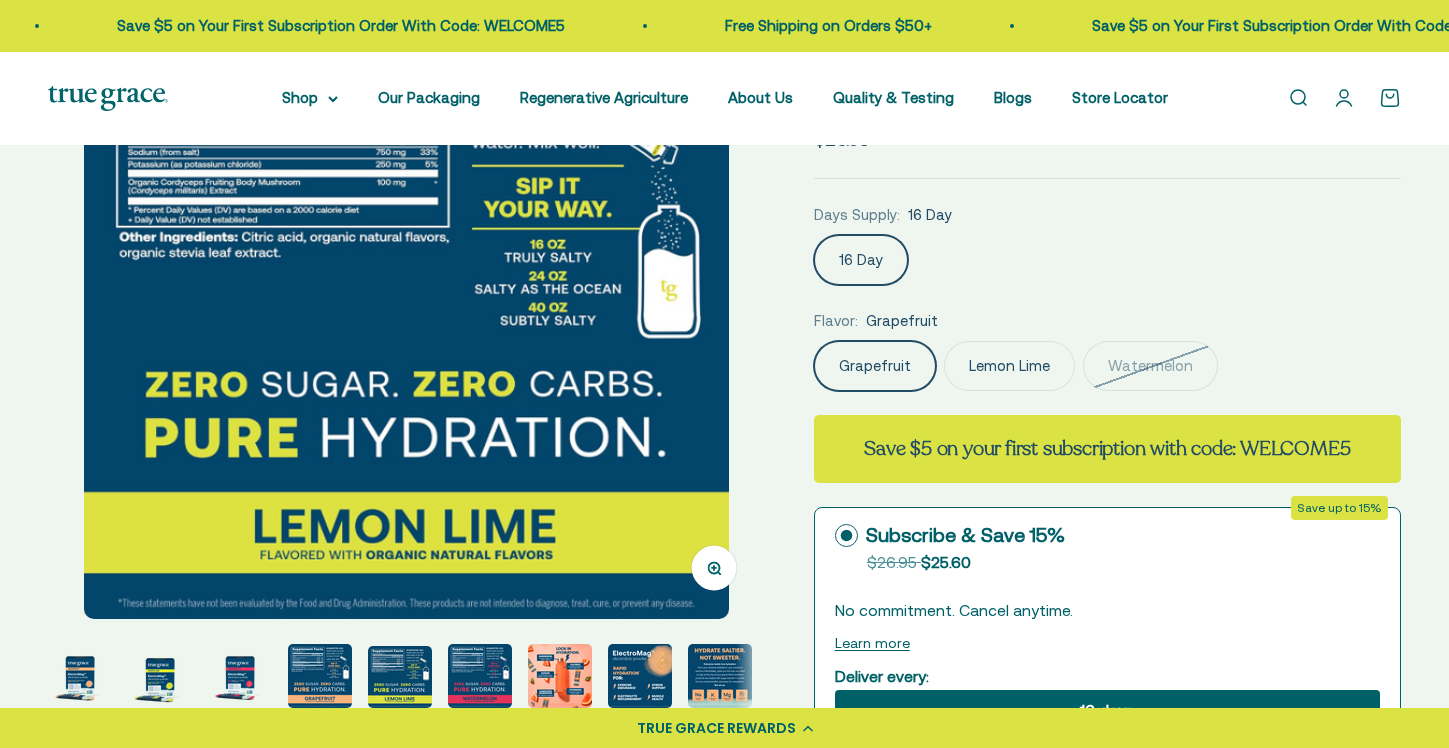 click at bounding box center (320, 676) 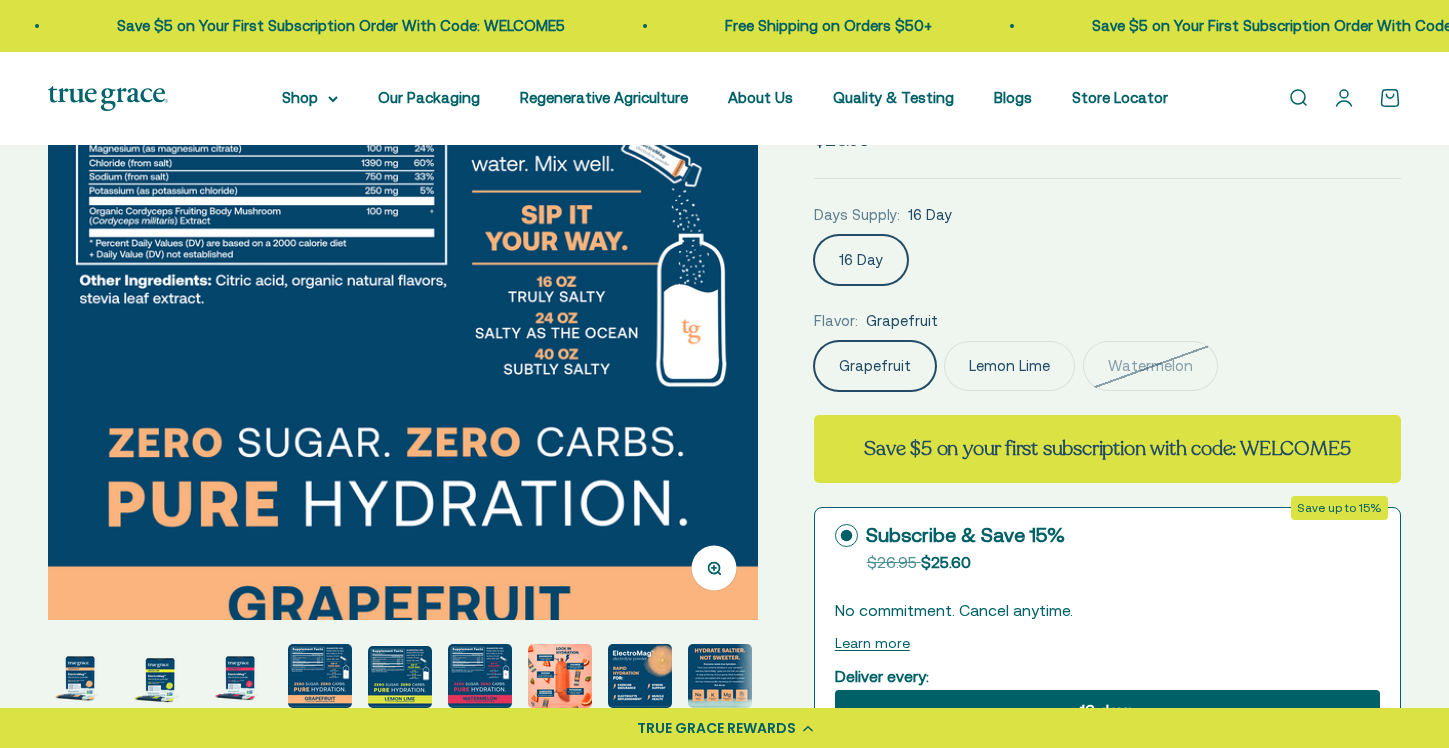 scroll, scrollTop: 0, scrollLeft: 2225, axis: horizontal 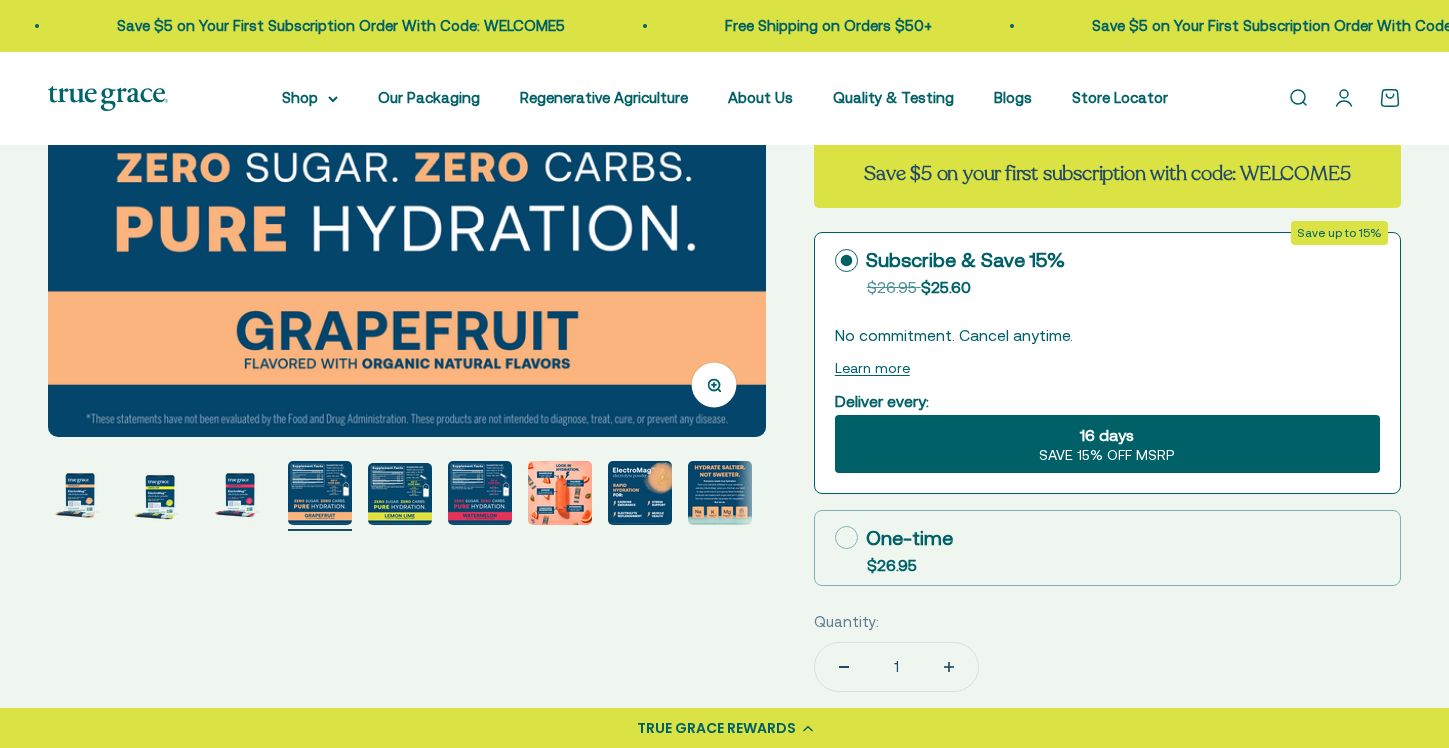 click on "One-time" at bounding box center (894, 538) 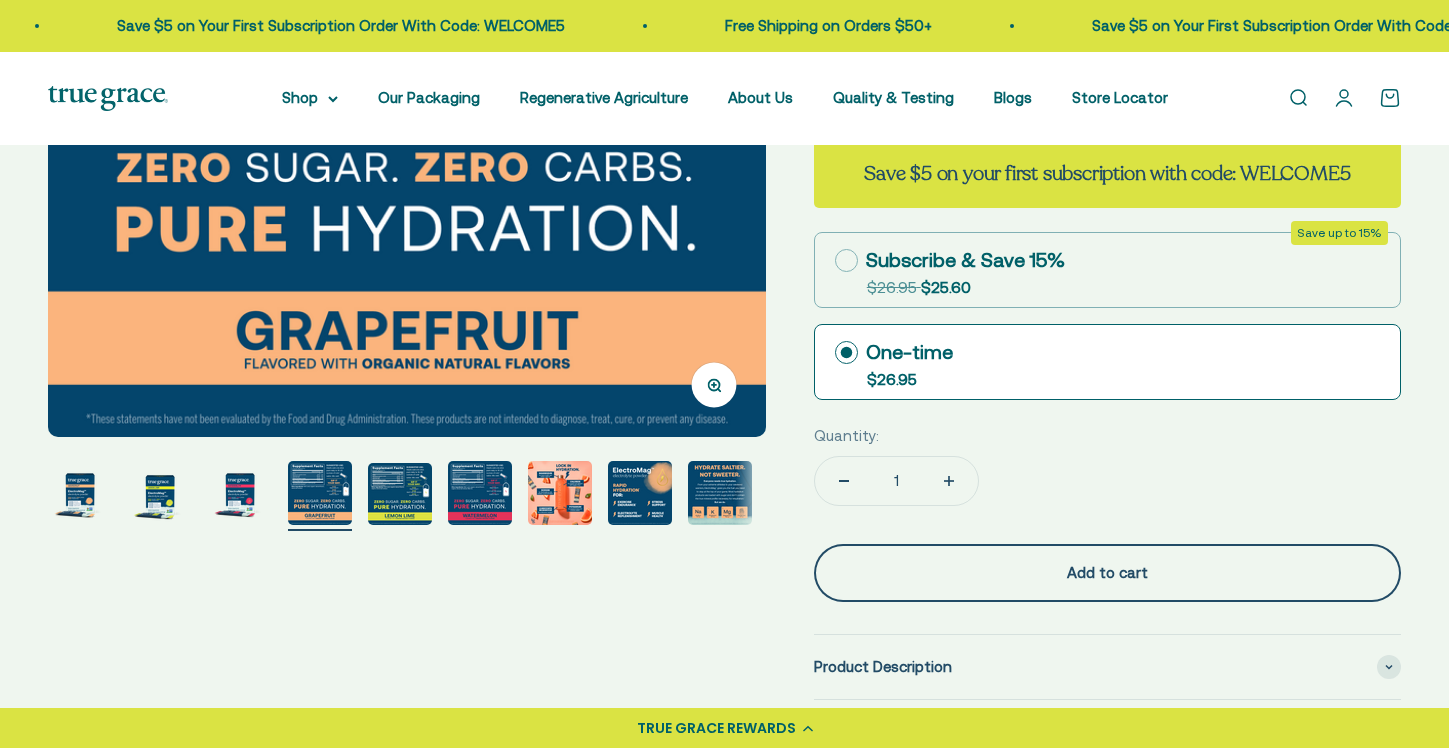 click on "Add to cart" at bounding box center [1107, 573] 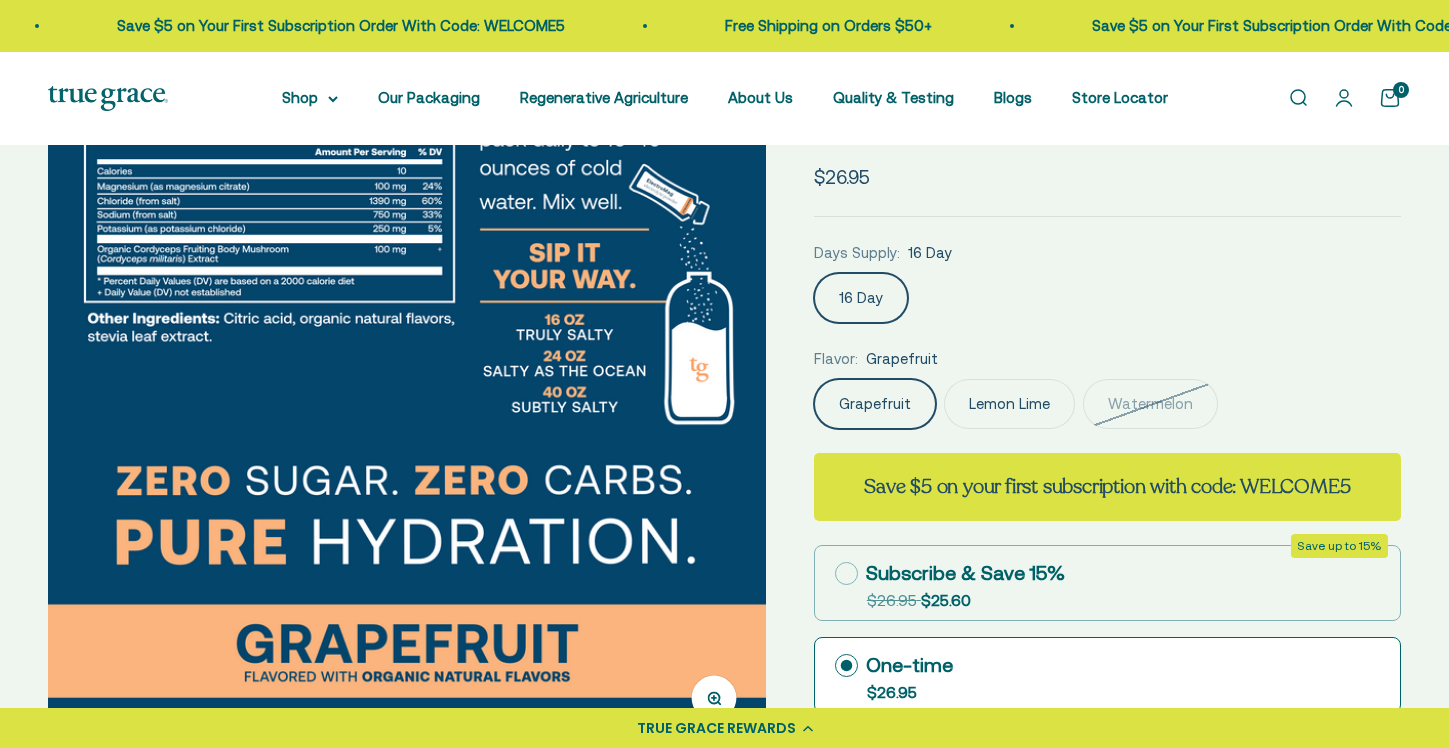 scroll, scrollTop: 0, scrollLeft: 0, axis: both 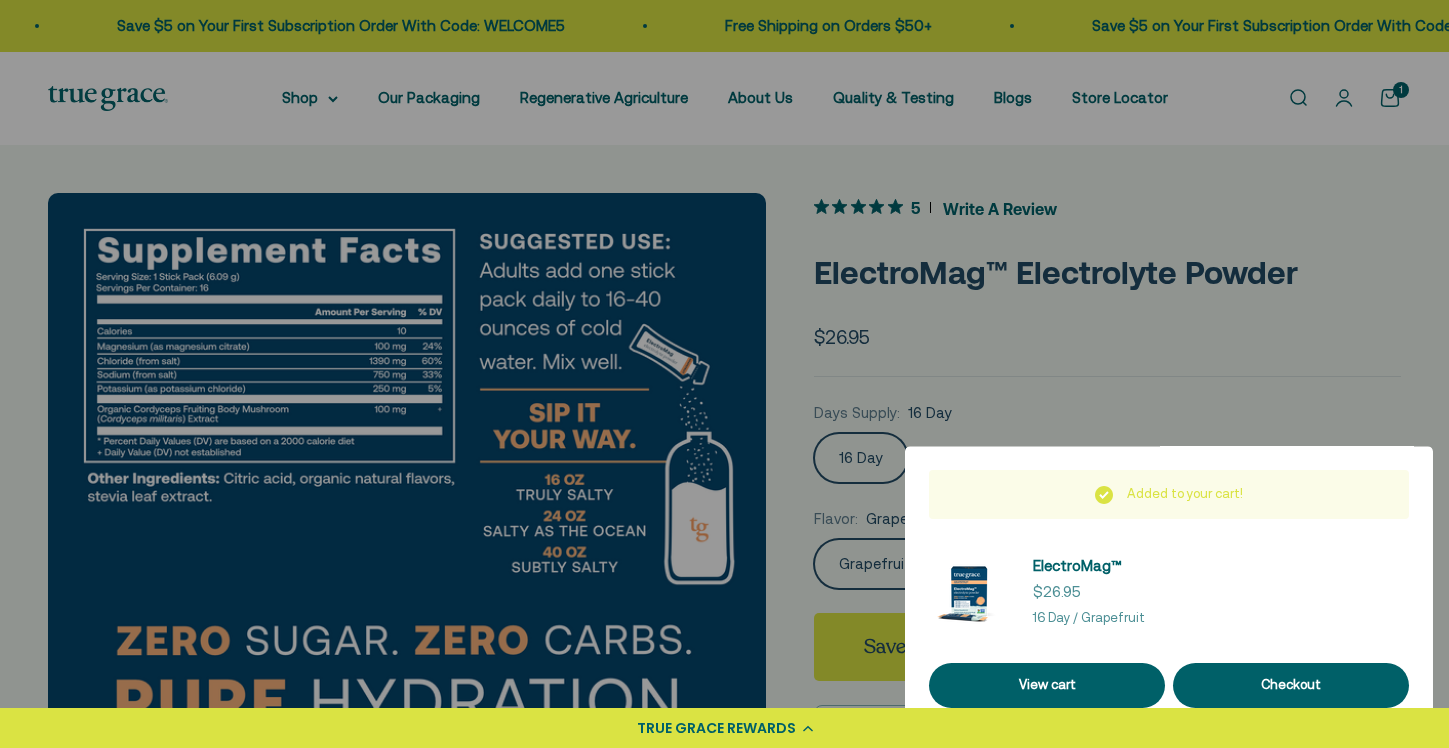 click at bounding box center (724, 374) 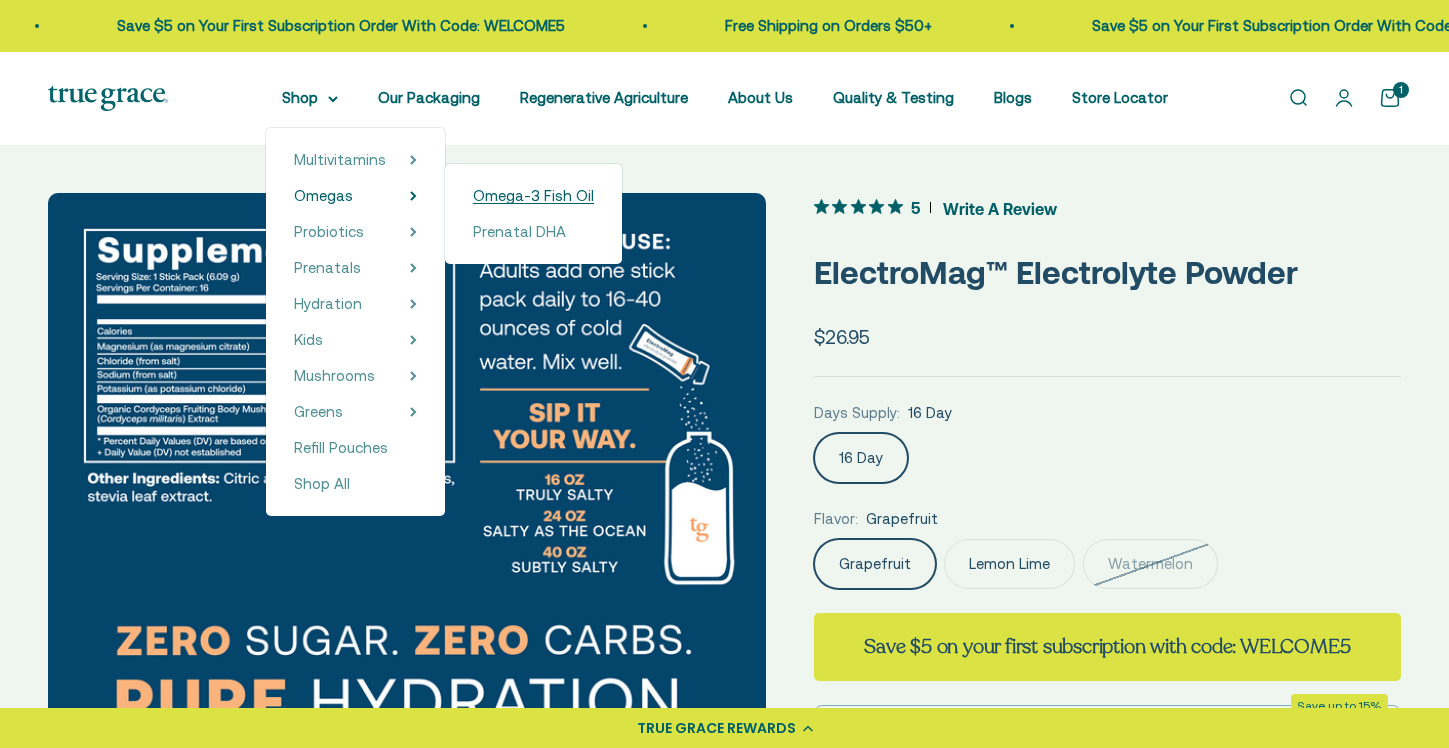 click on "Omega-3 Fish Oil" at bounding box center (533, 195) 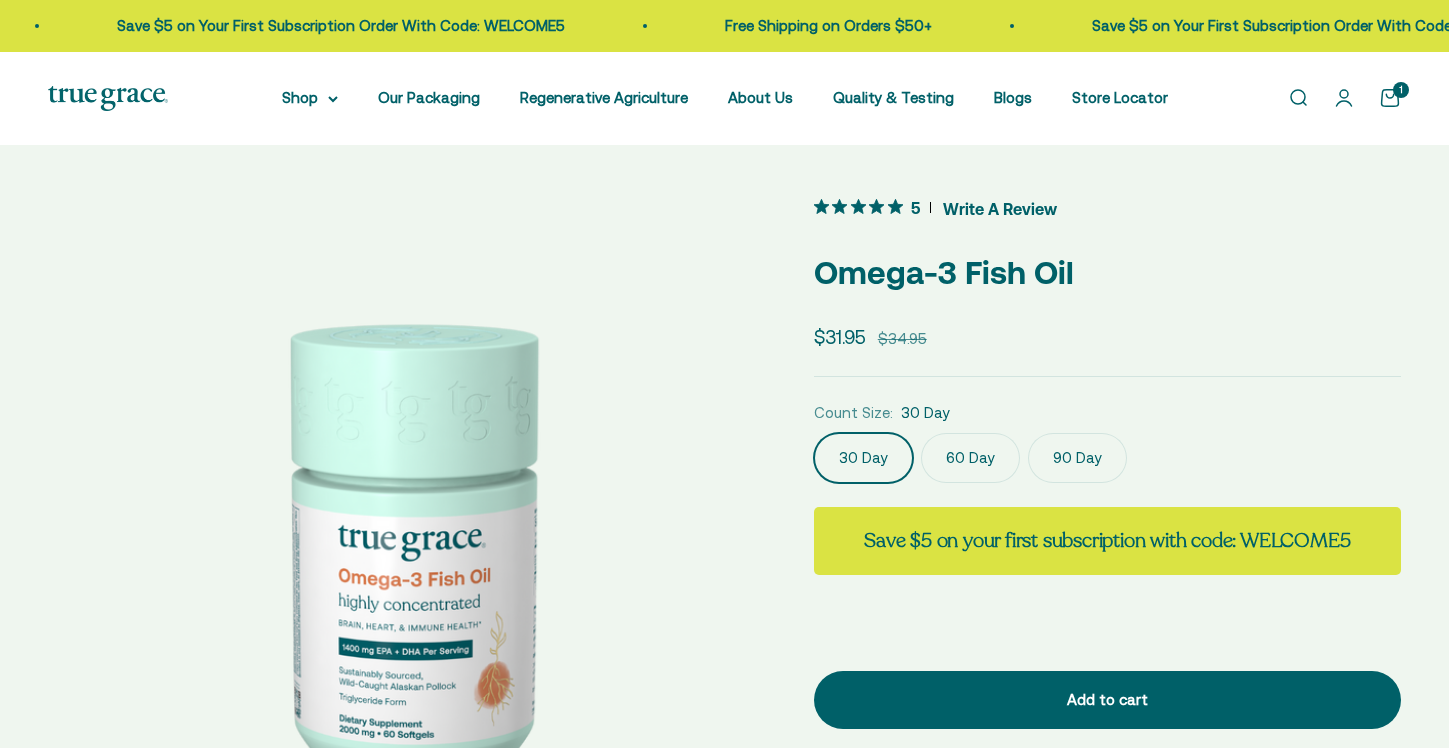 scroll, scrollTop: 0, scrollLeft: 0, axis: both 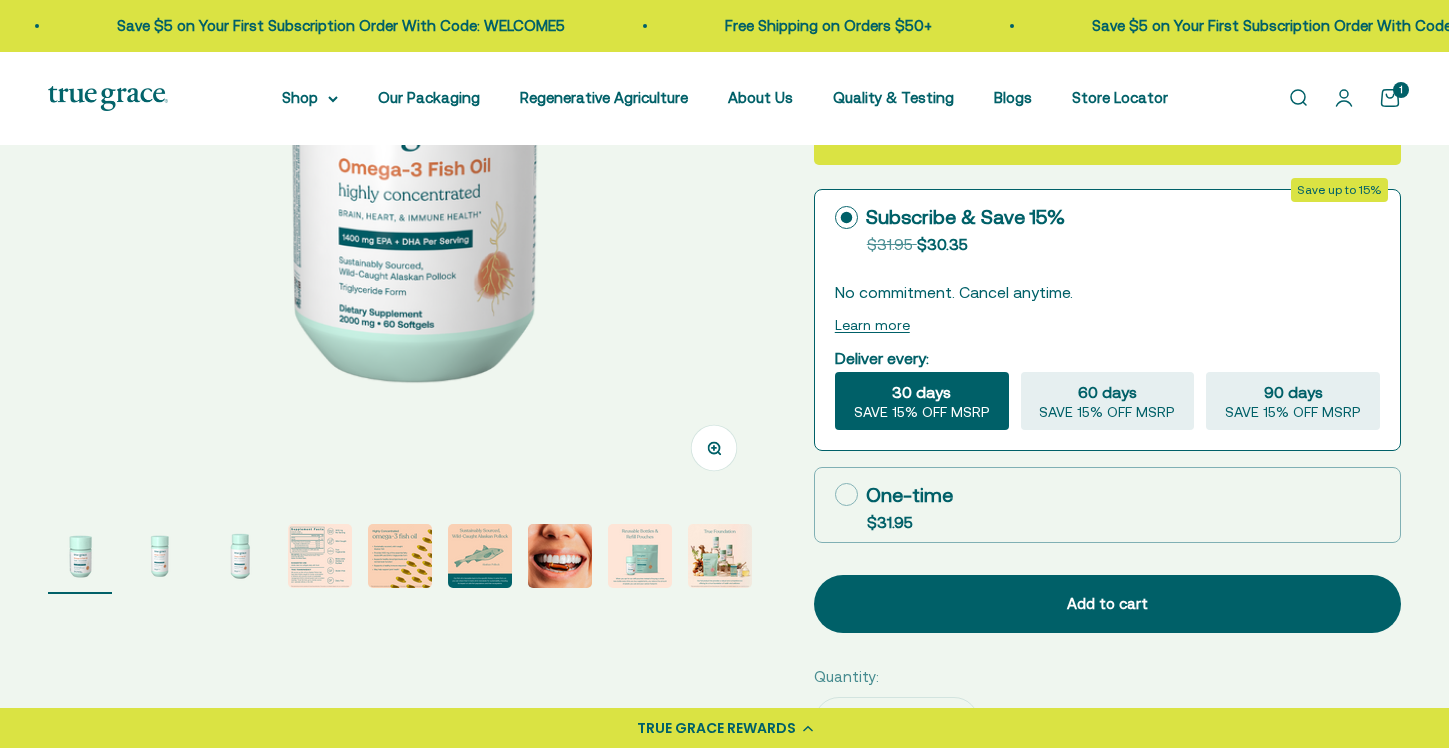 click at bounding box center [480, 556] 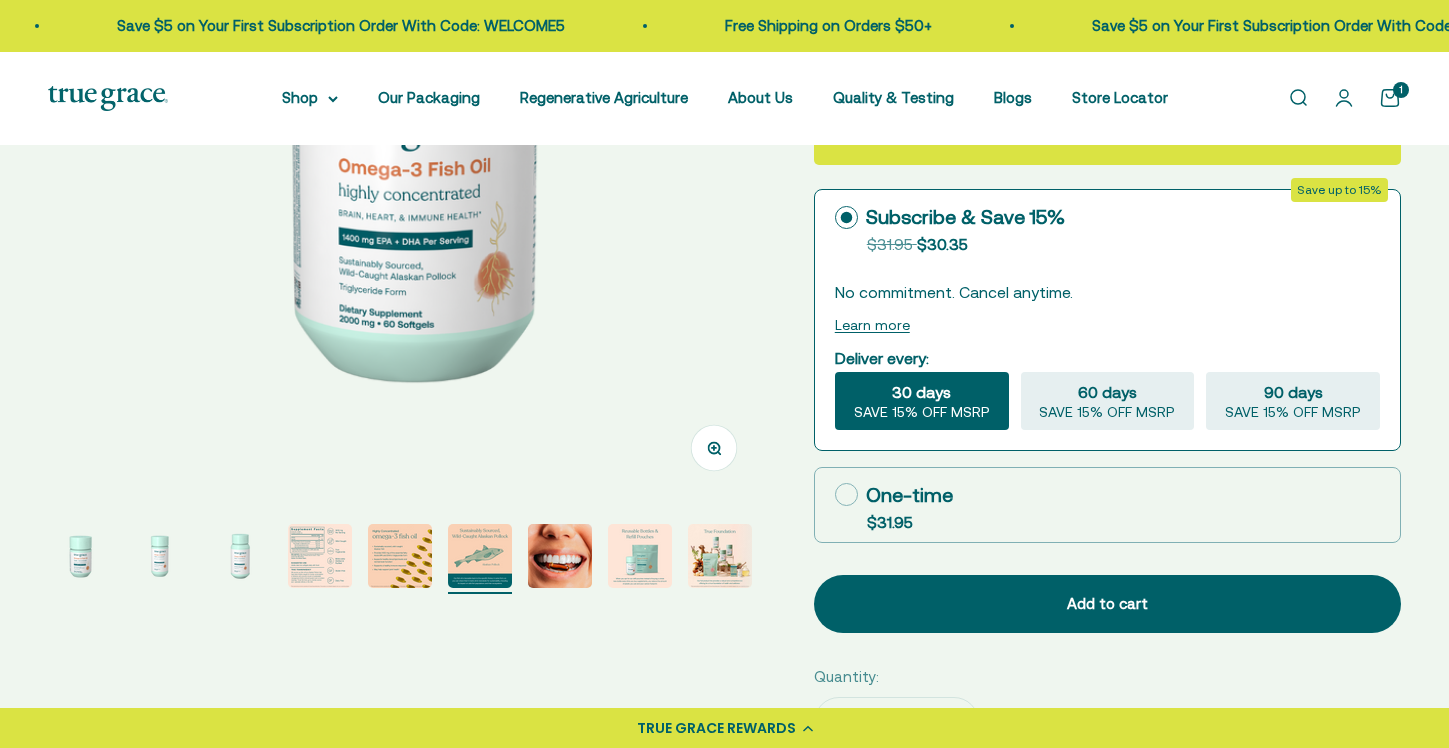 scroll, scrollTop: 0, scrollLeft: 1086, axis: horizontal 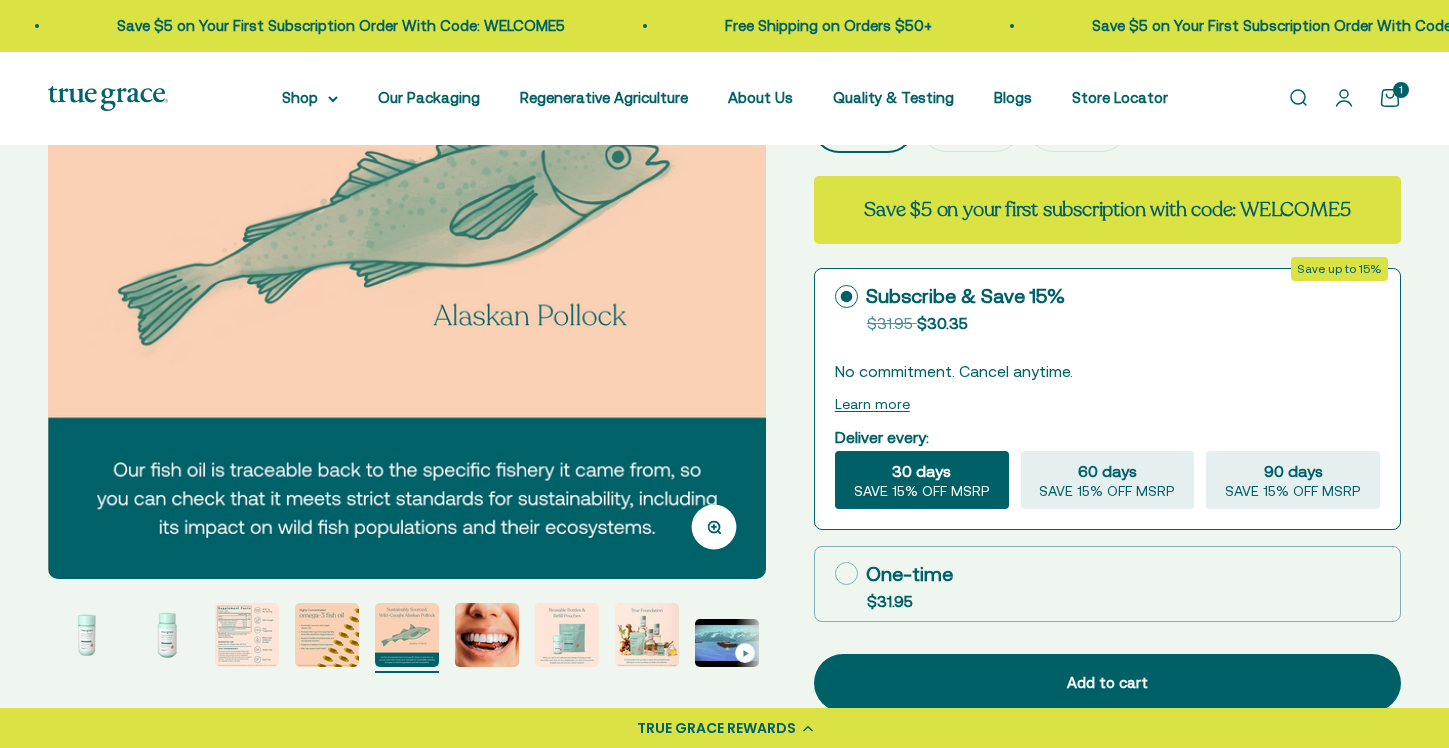 click at bounding box center [247, 635] 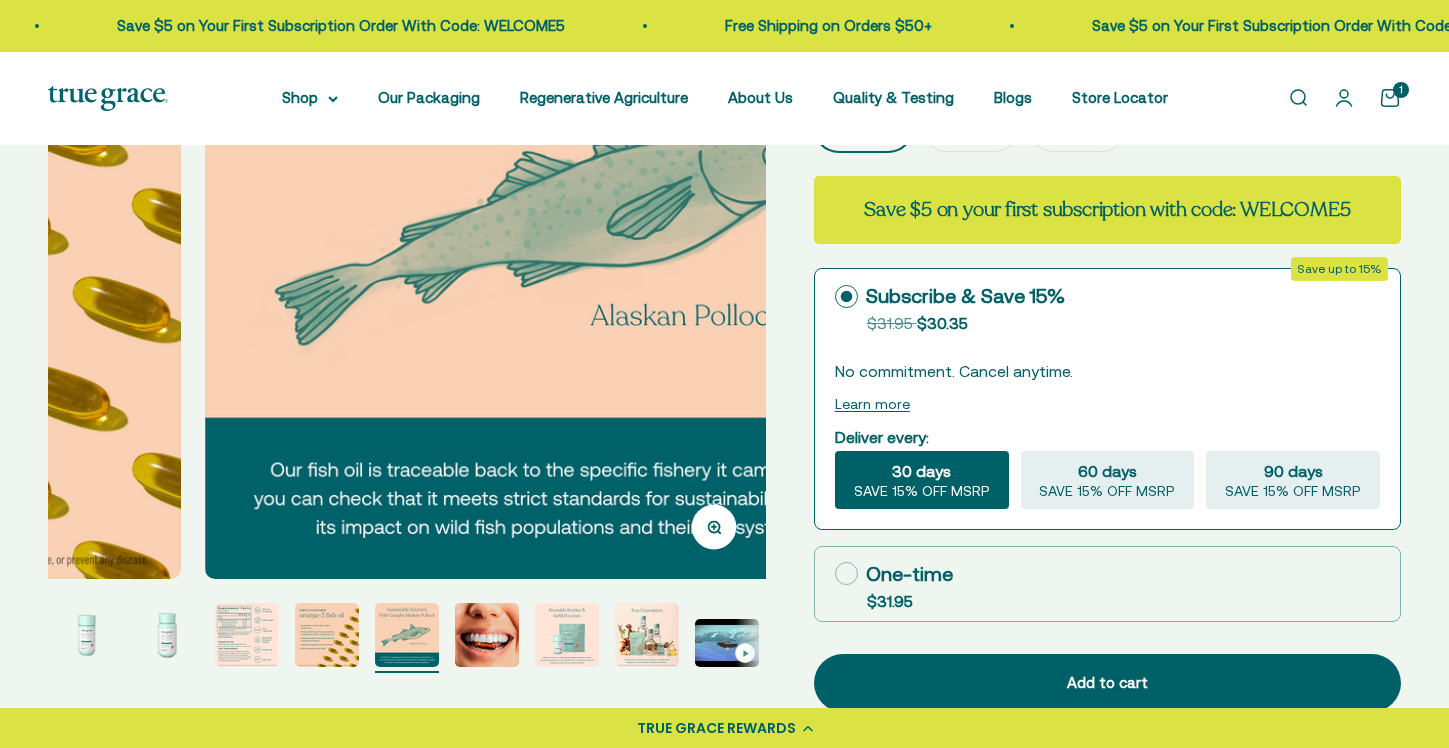 scroll, scrollTop: 0, scrollLeft: 6, axis: horizontal 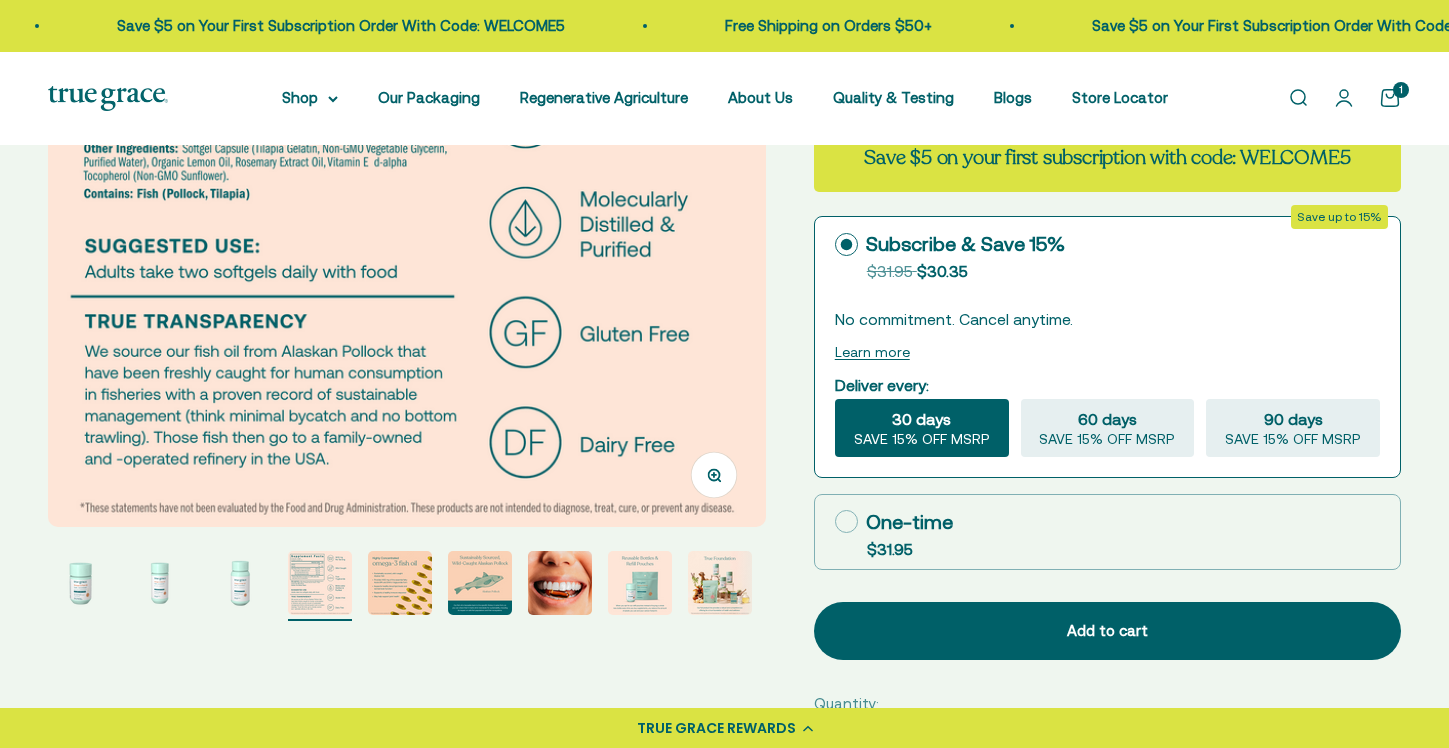 click at bounding box center (400, 583) 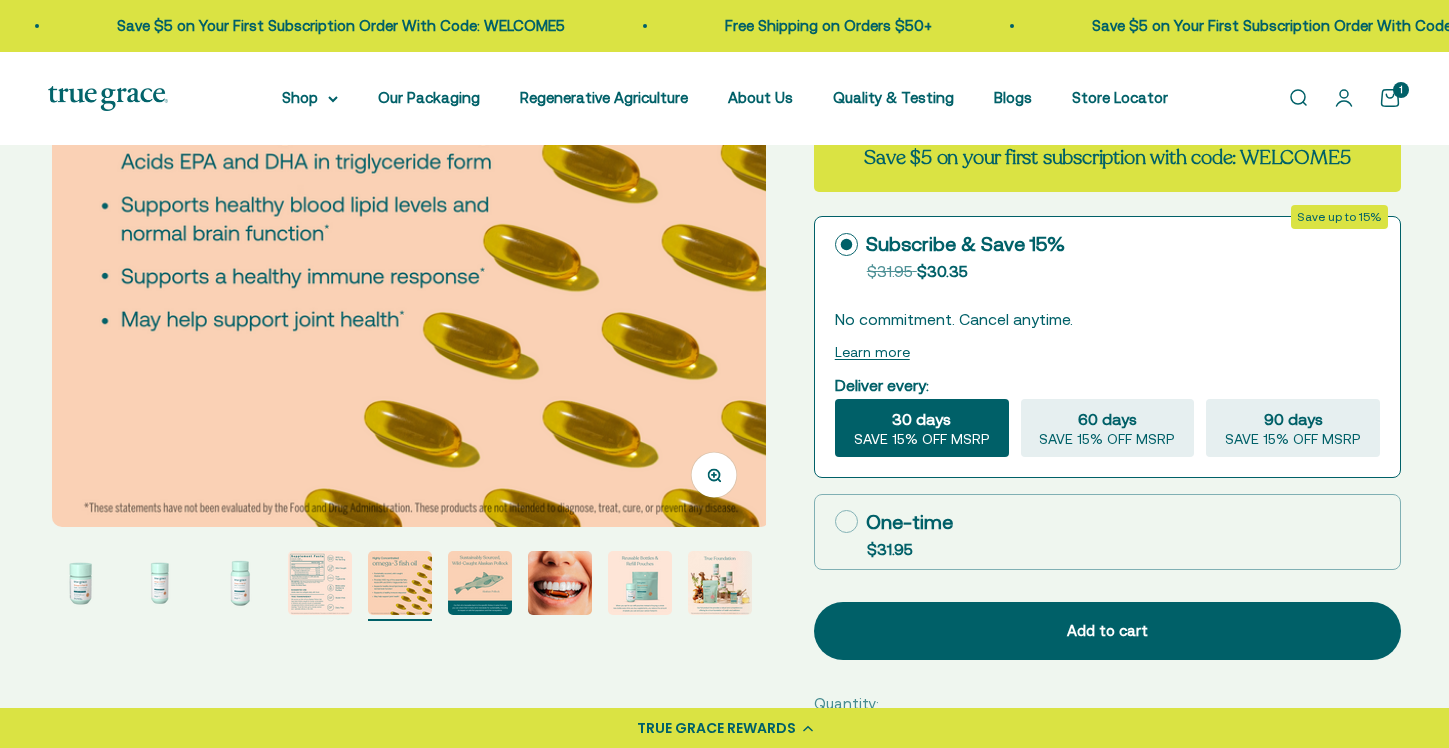 scroll, scrollTop: 0, scrollLeft: 2967, axis: horizontal 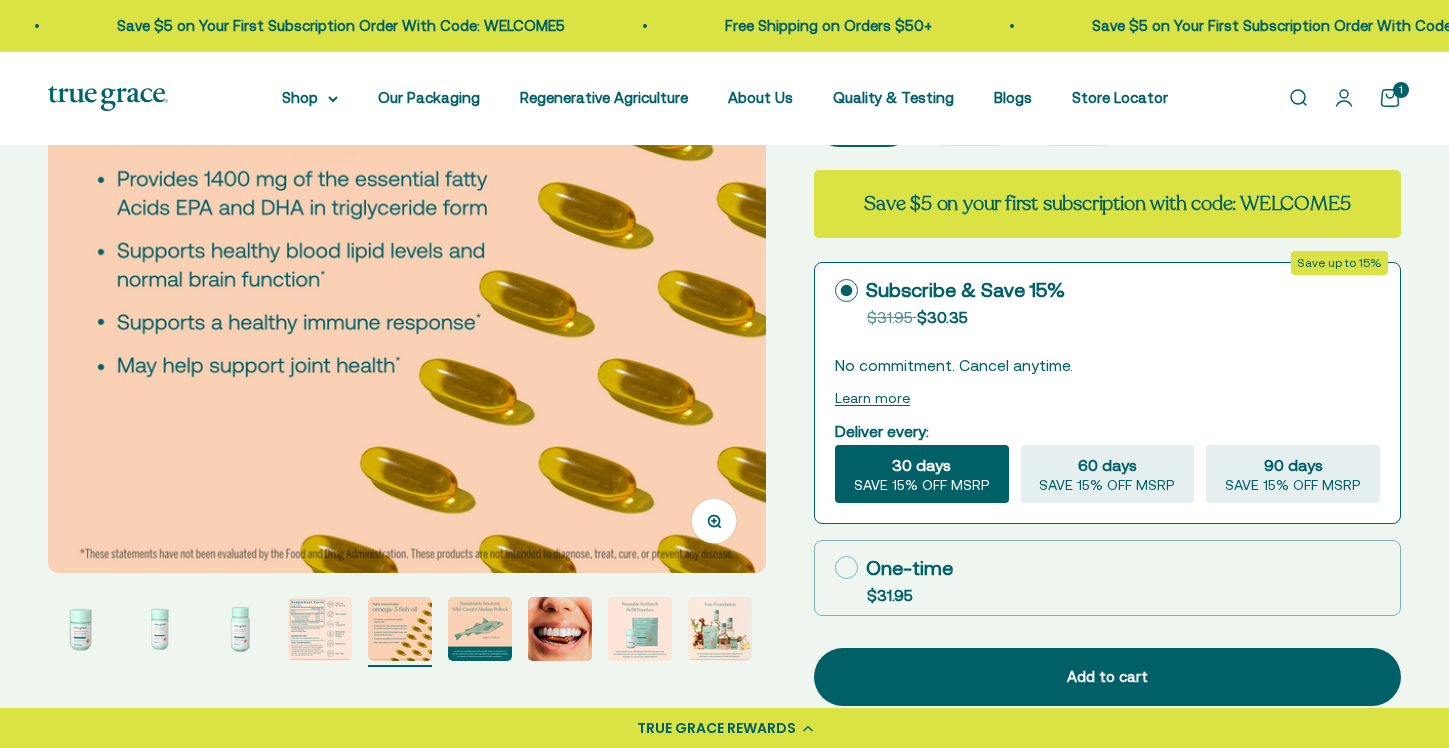 click at bounding box center (480, 629) 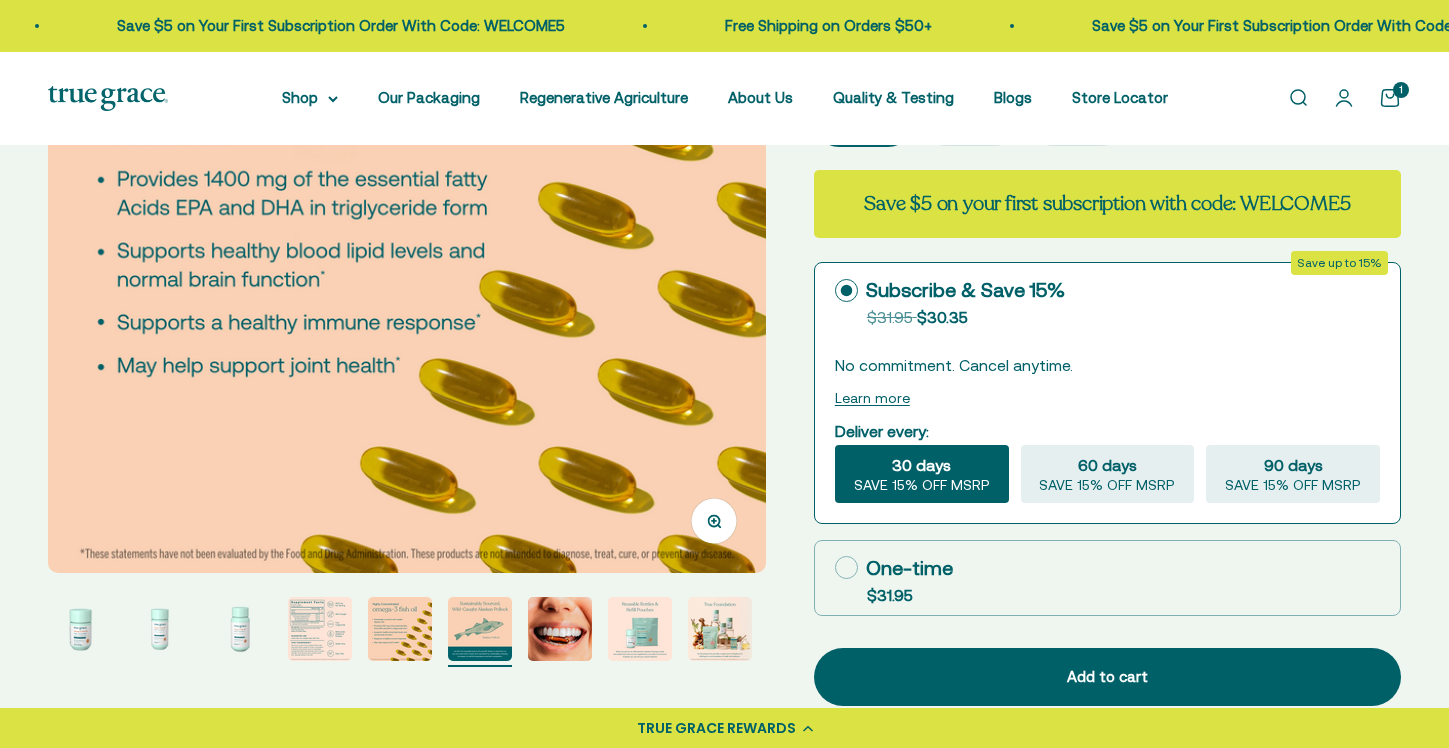 scroll, scrollTop: 0, scrollLeft: 3064, axis: horizontal 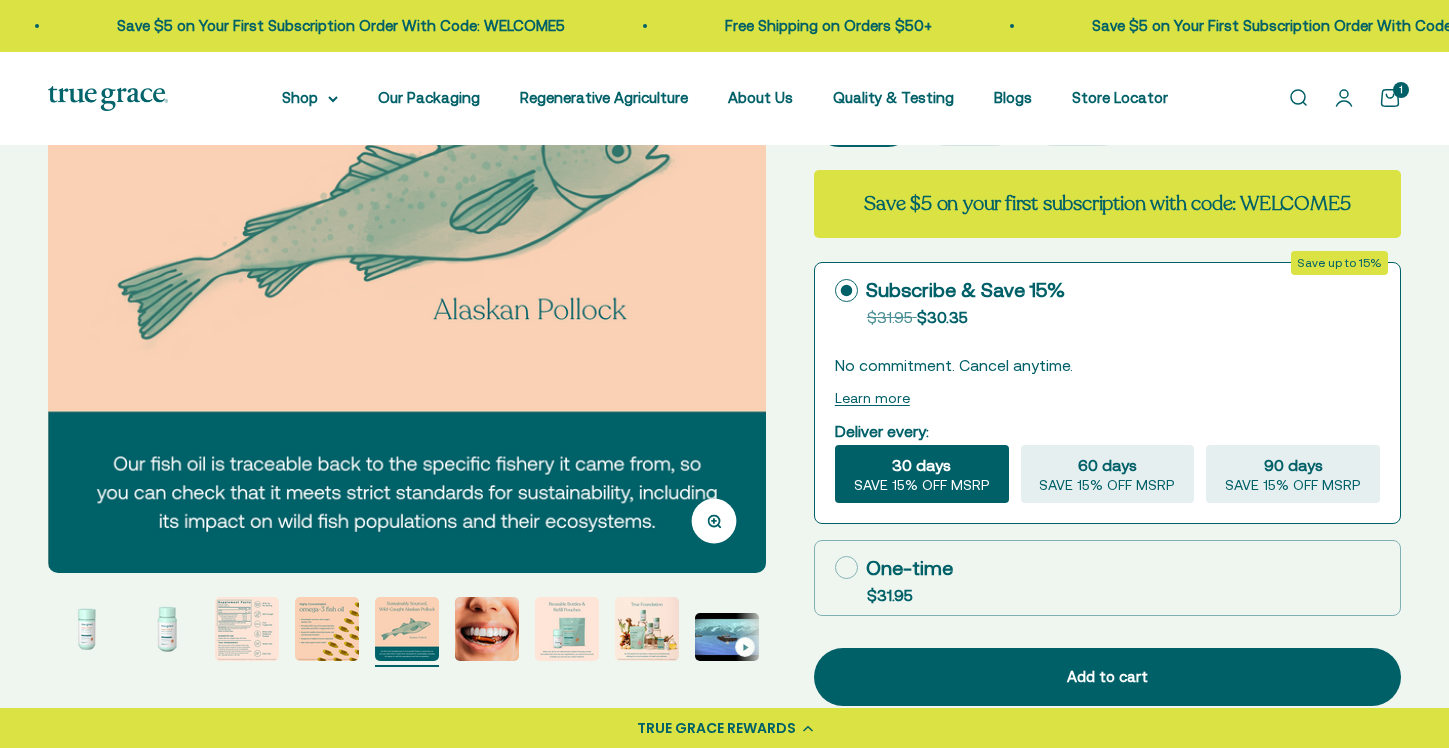 click at bounding box center [487, 629] 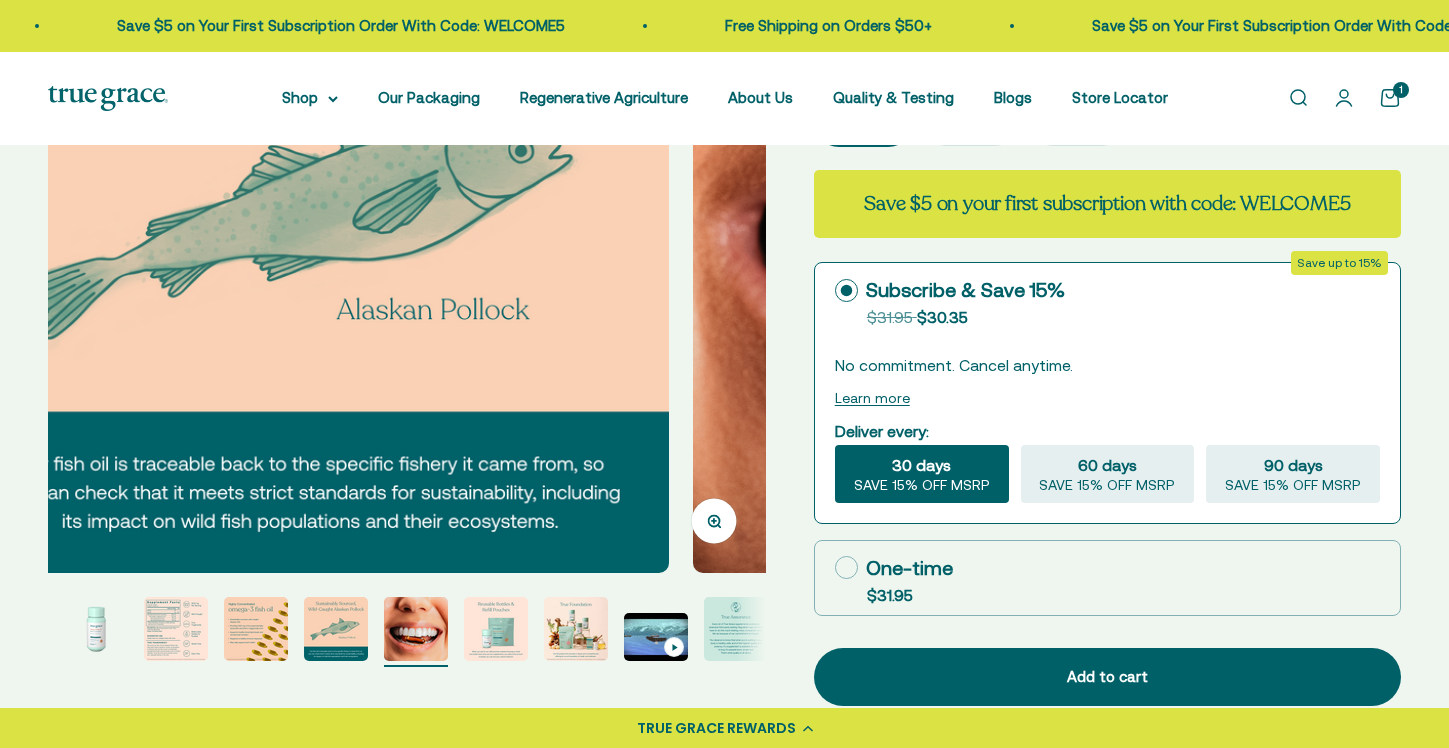 scroll, scrollTop: 0, scrollLeft: 4029, axis: horizontal 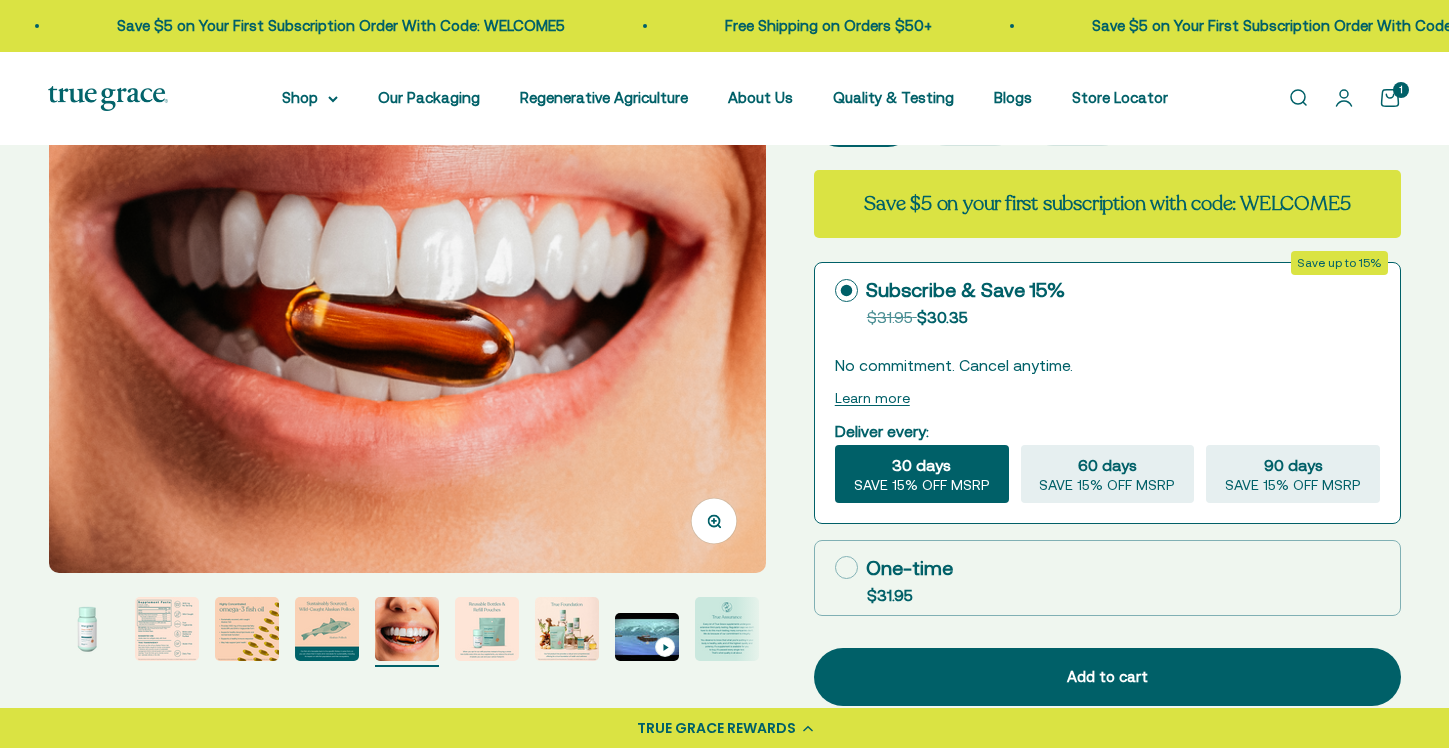 click at bounding box center (487, 629) 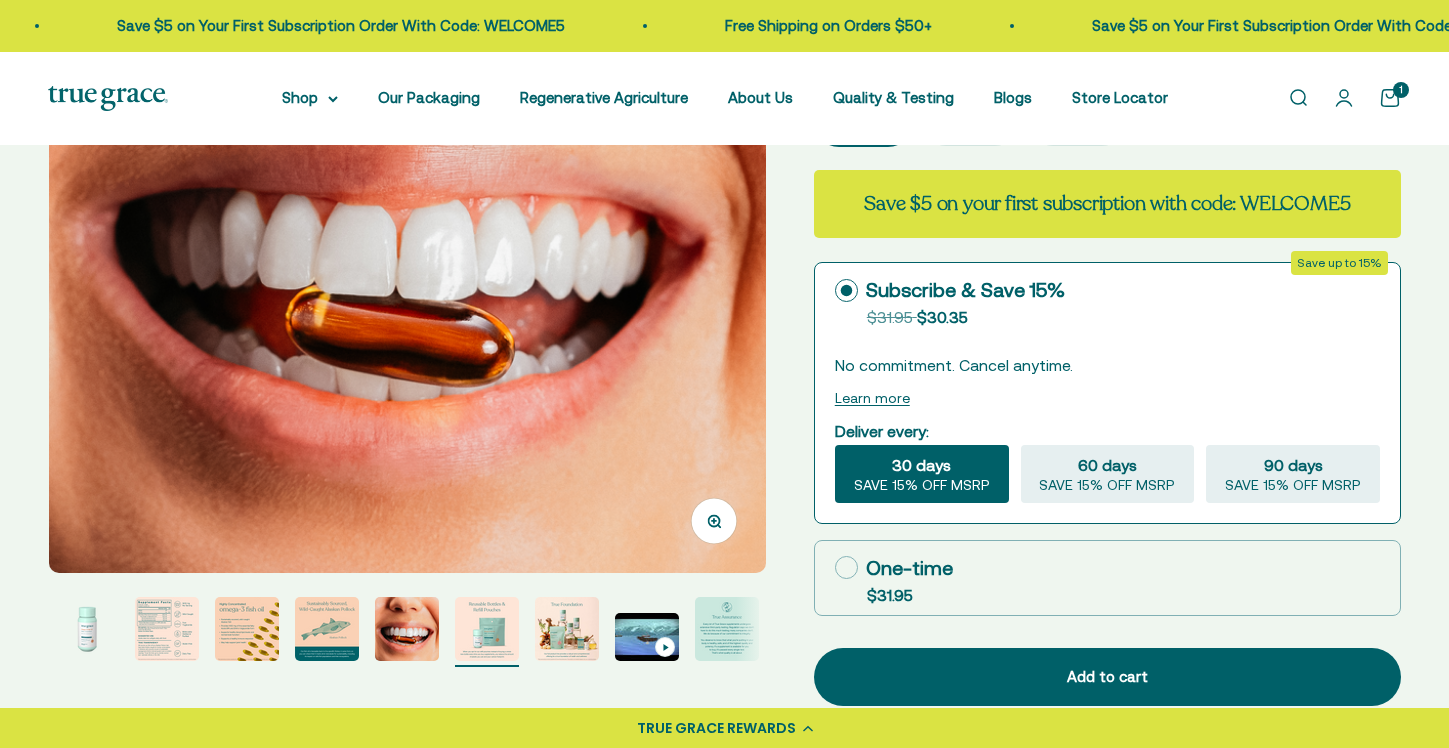 scroll, scrollTop: 0, scrollLeft: 4547, axis: horizontal 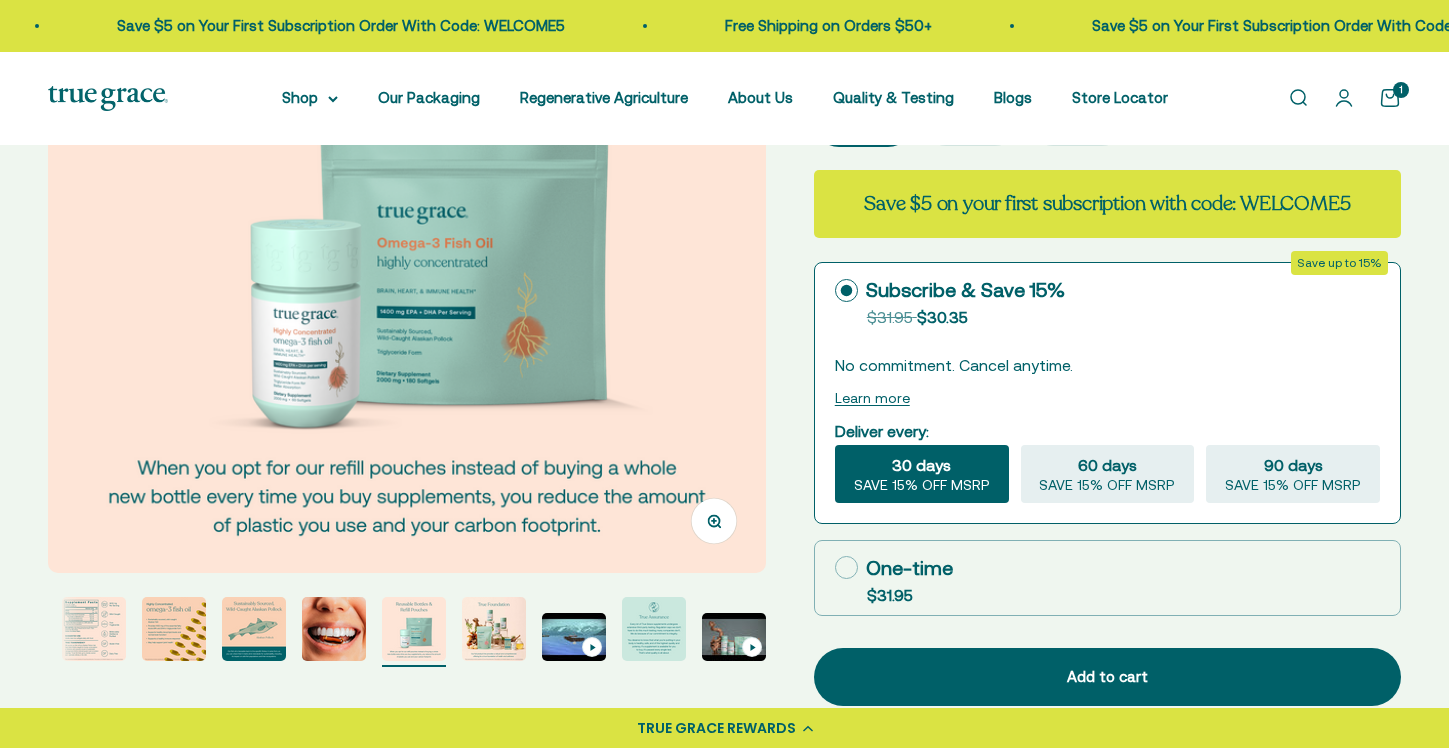 click at bounding box center [494, 629] 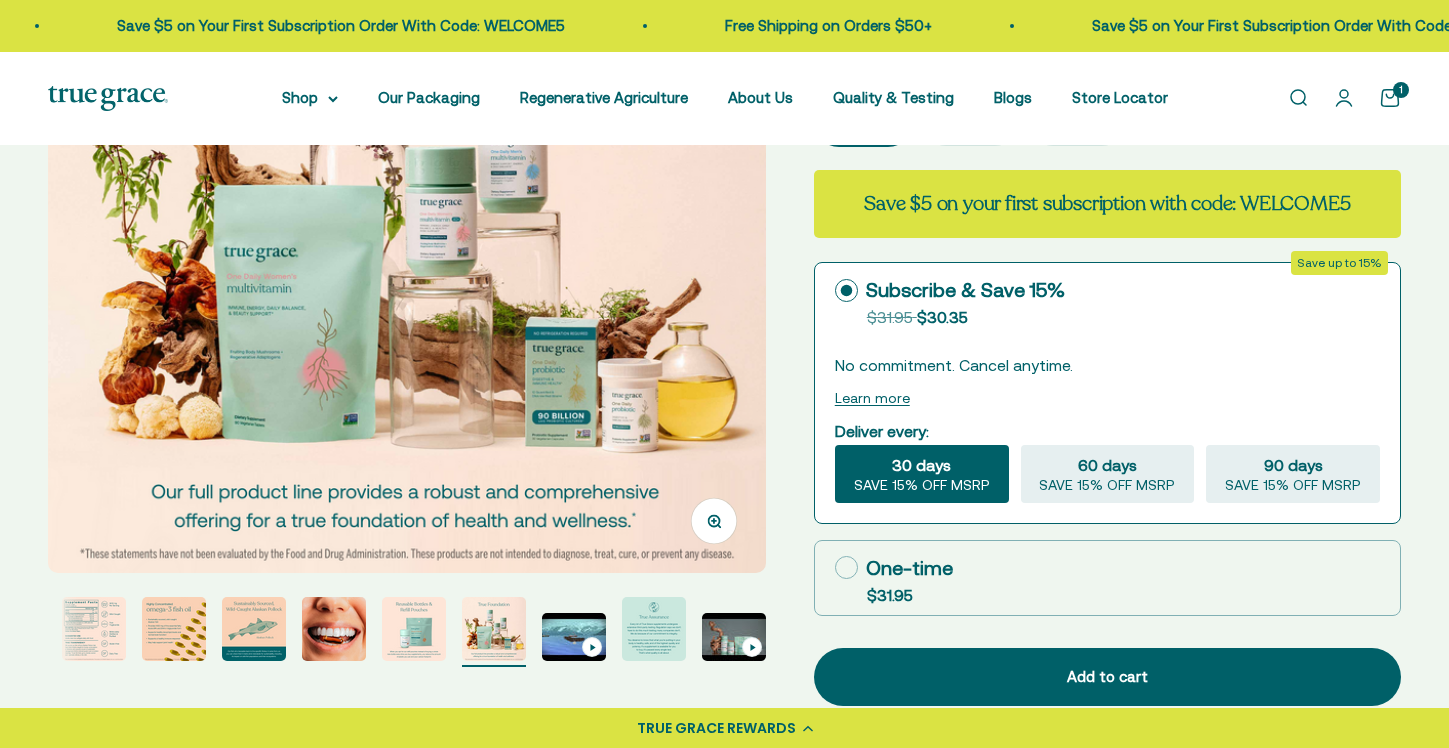 click at bounding box center [574, 637] 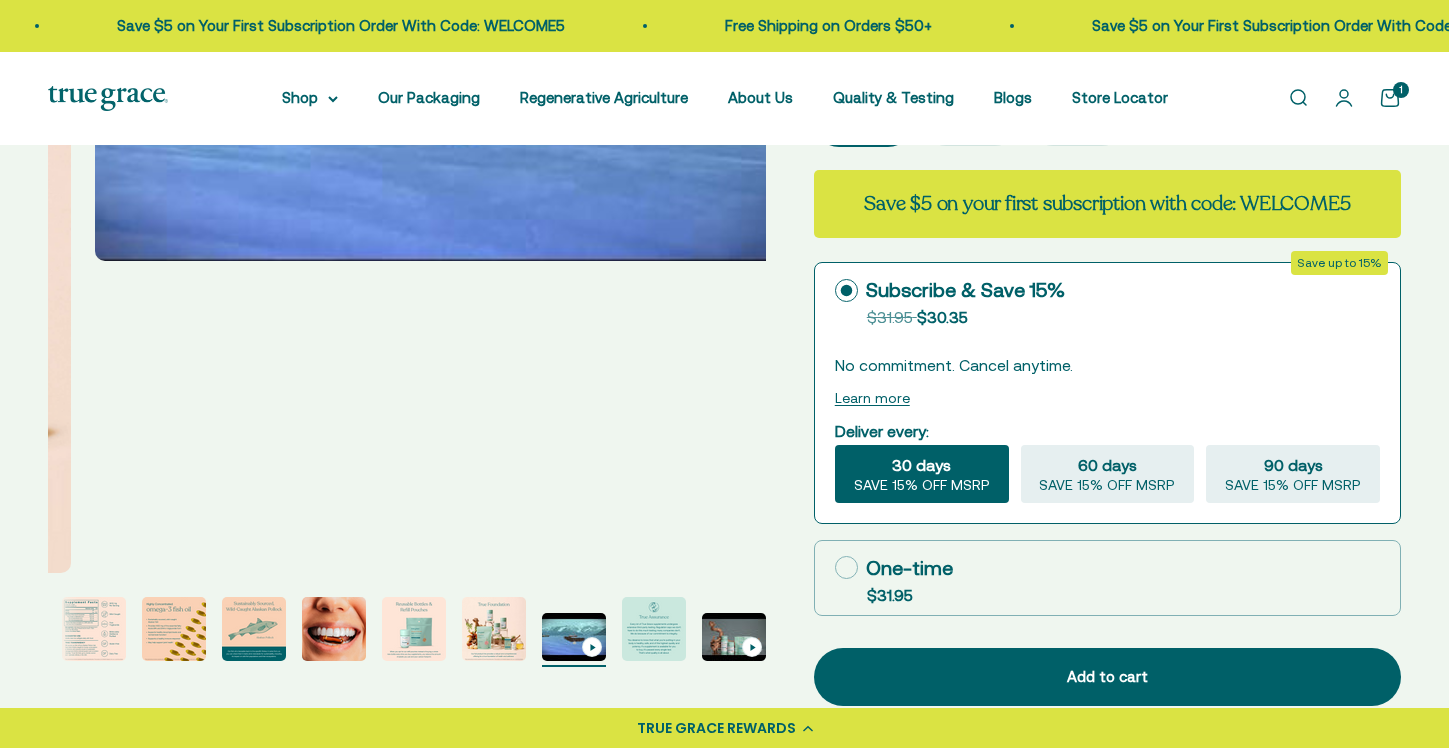 scroll, scrollTop: 0, scrollLeft: 6676, axis: horizontal 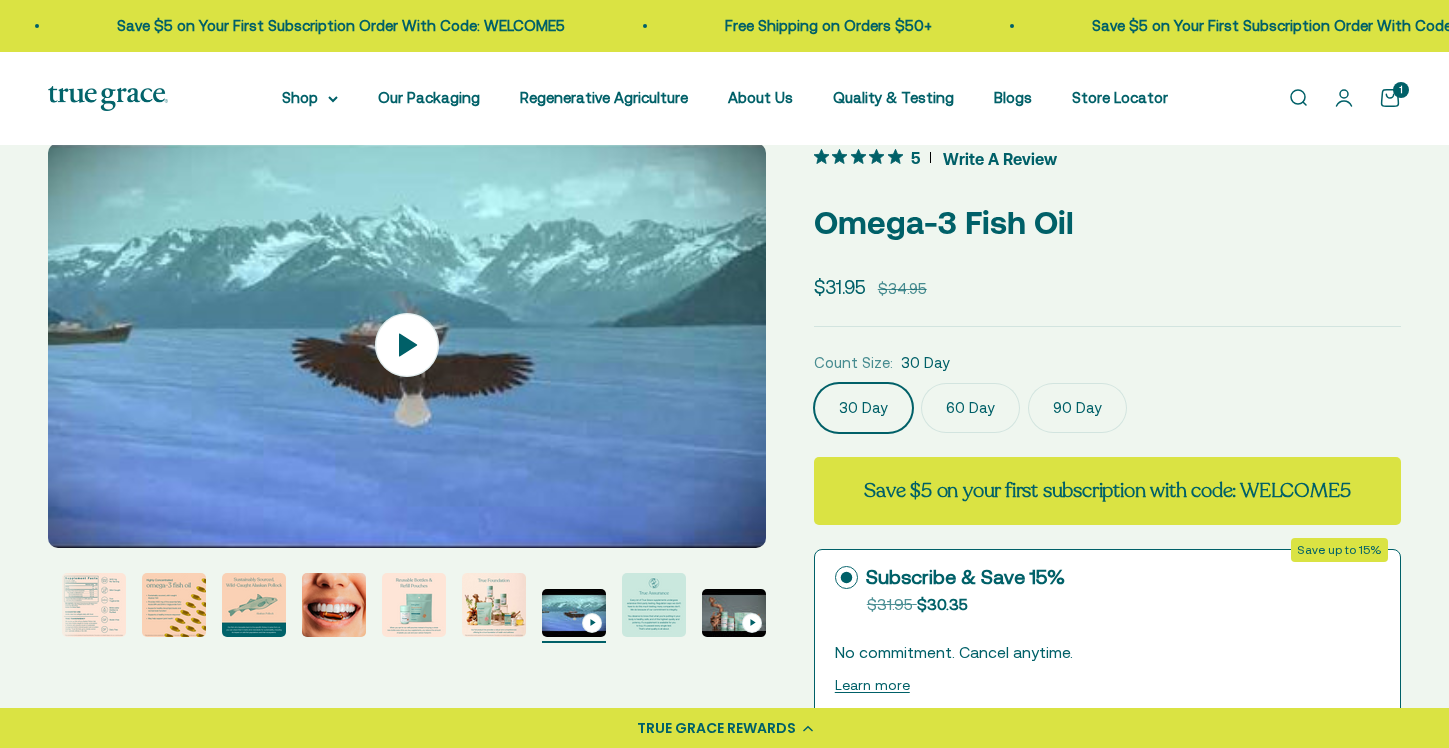 click at bounding box center (654, 605) 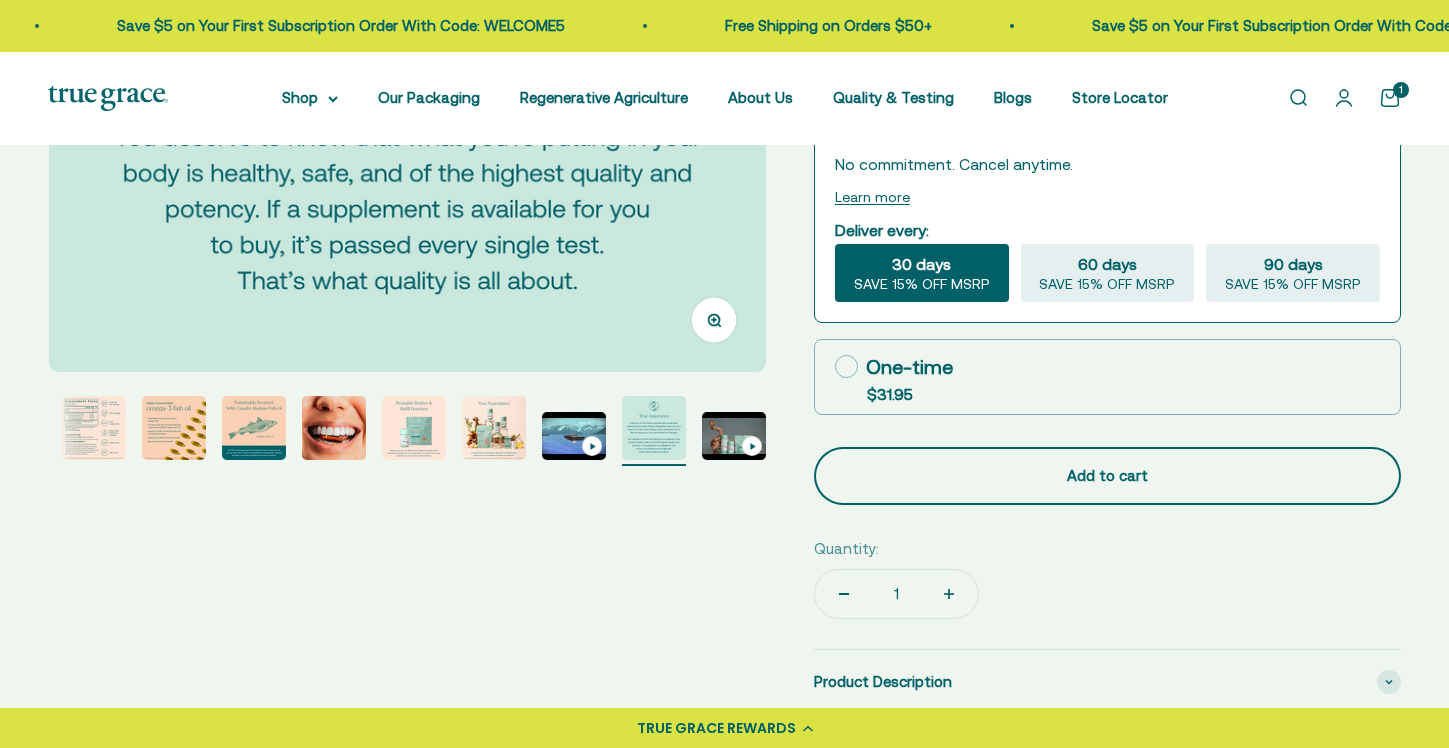 click on "Add to cart" at bounding box center [1107, 476] 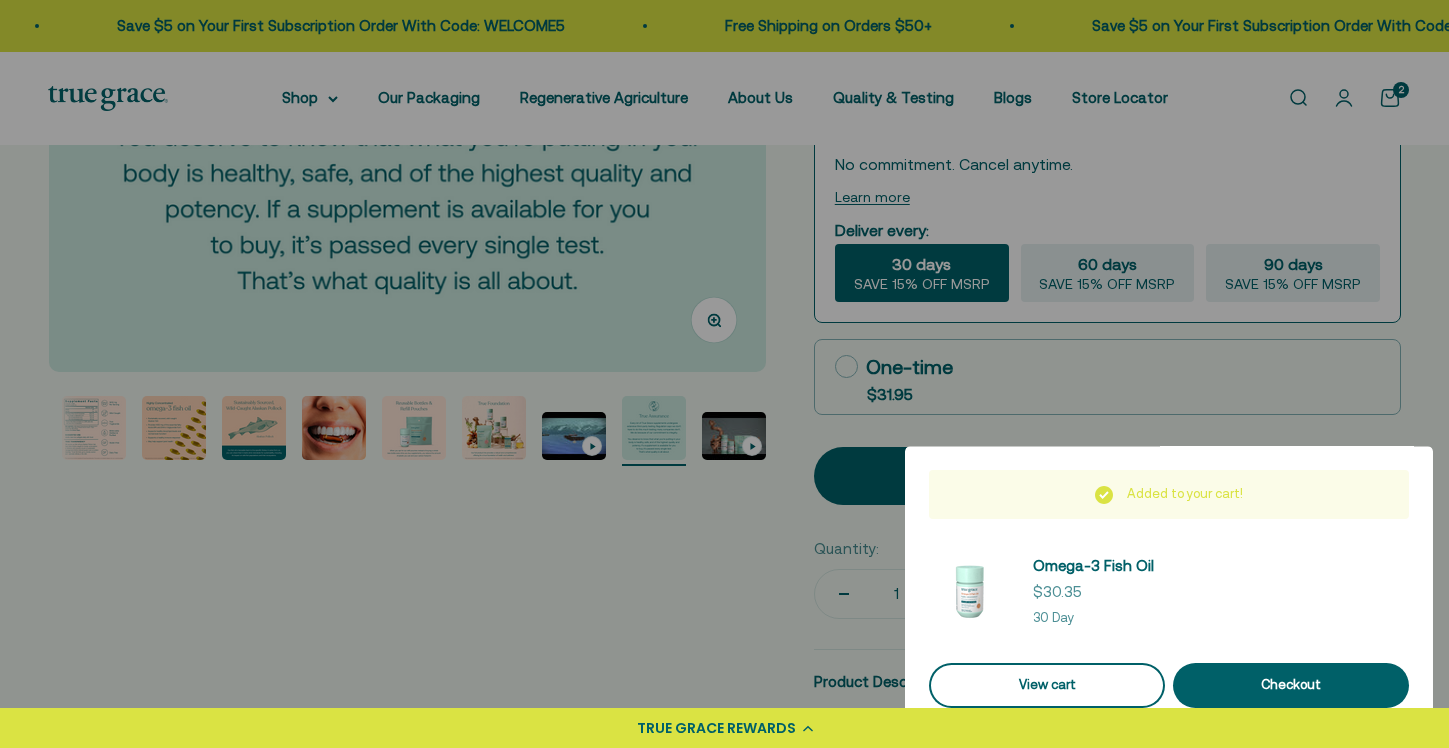 click on "View cart" at bounding box center [1047, 685] 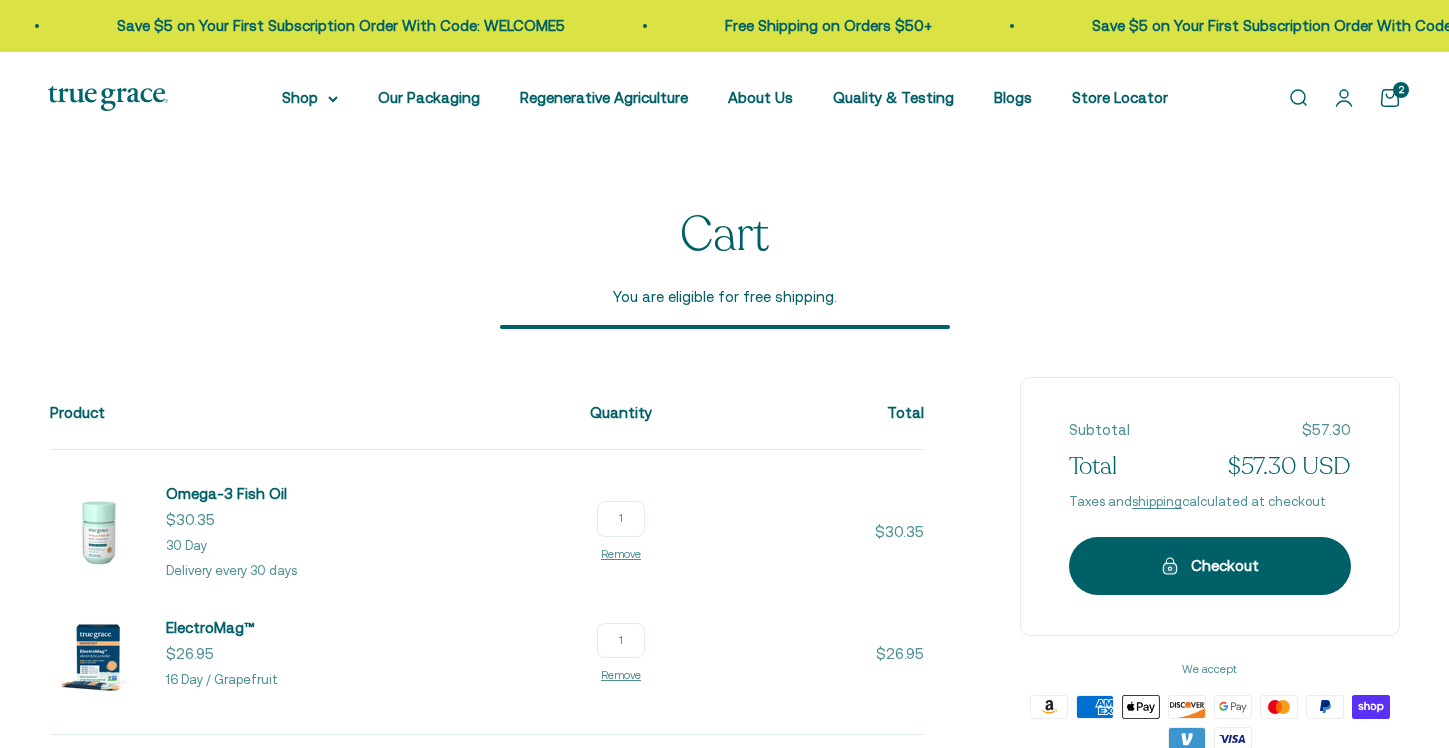 scroll, scrollTop: 0, scrollLeft: 0, axis: both 